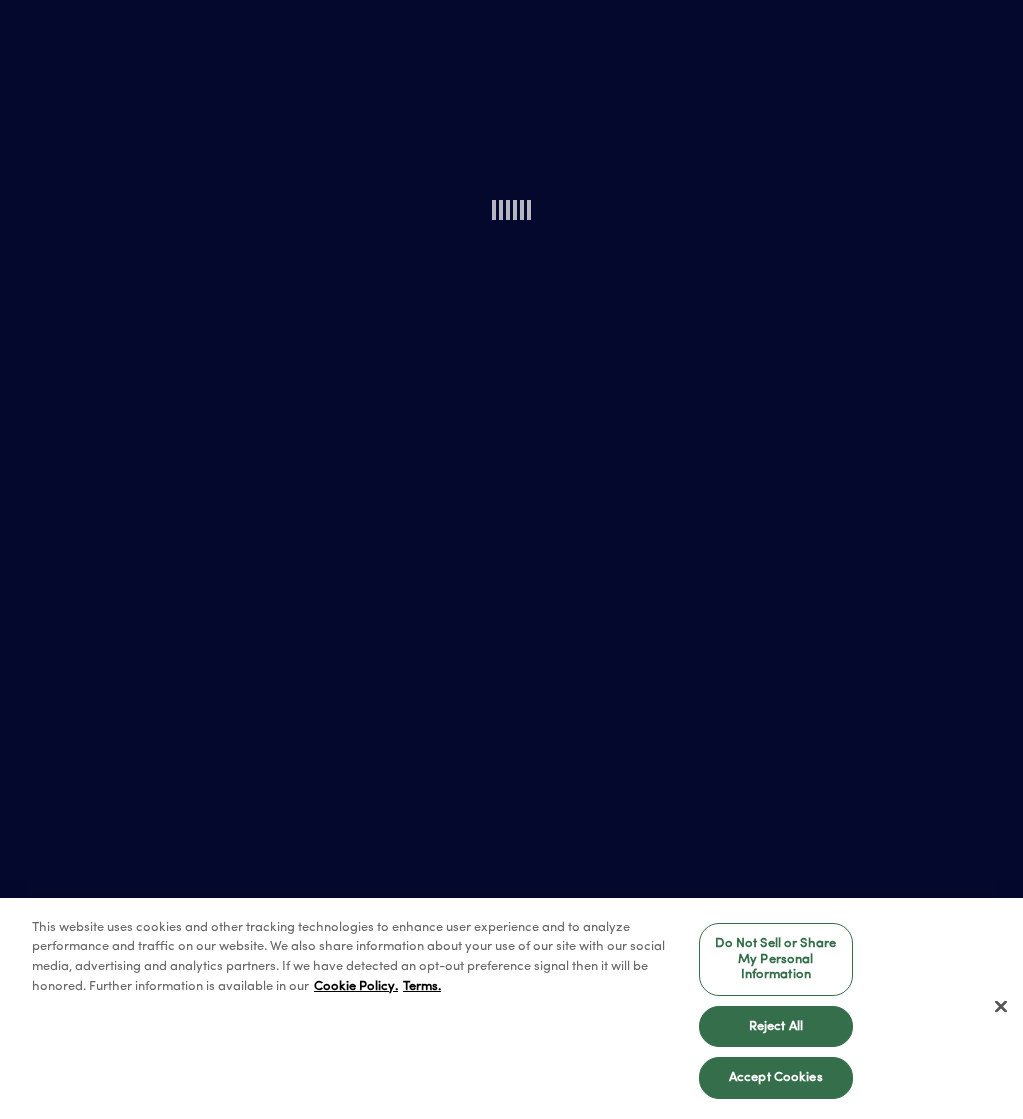 scroll, scrollTop: 0, scrollLeft: 0, axis: both 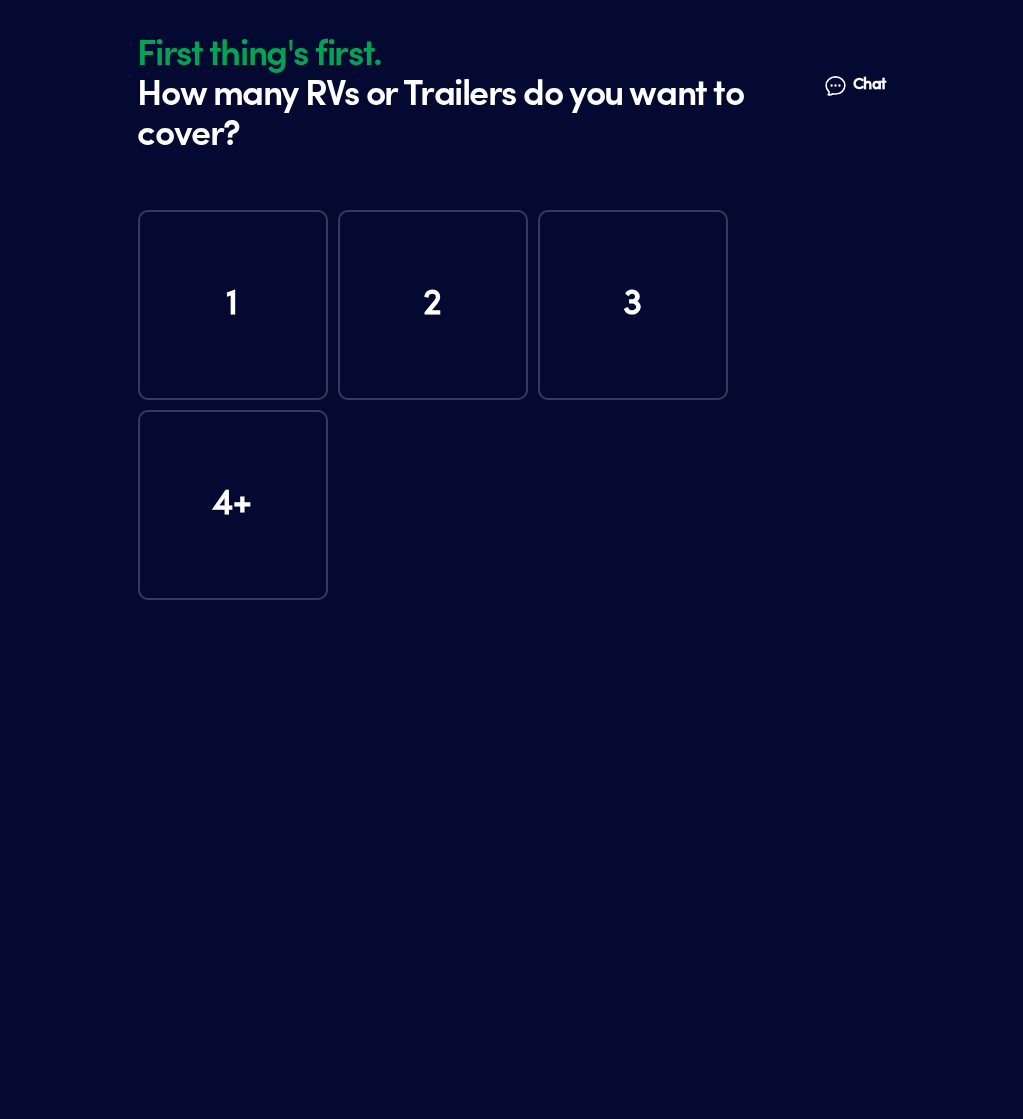 click on "1" at bounding box center [233, 305] 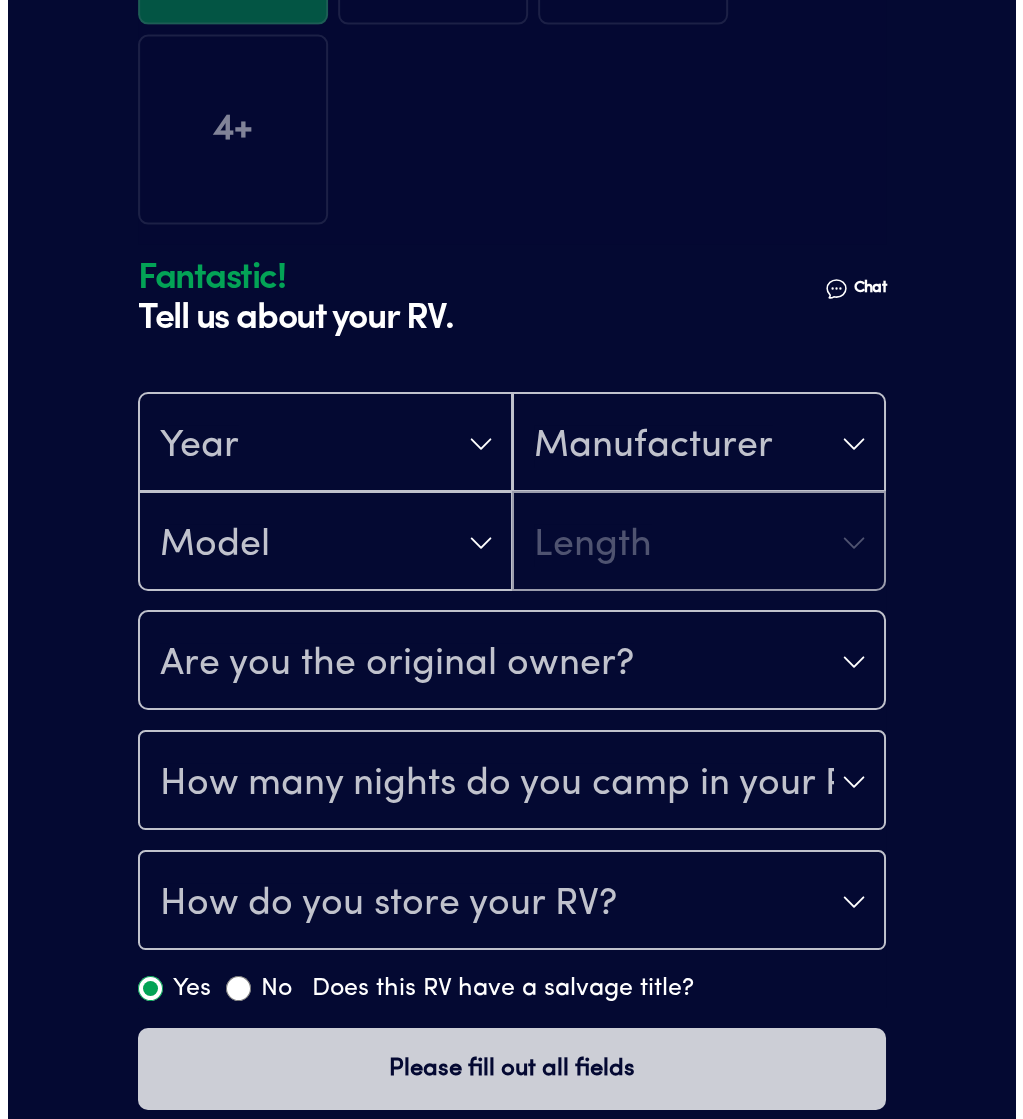 scroll, scrollTop: 394, scrollLeft: 0, axis: vertical 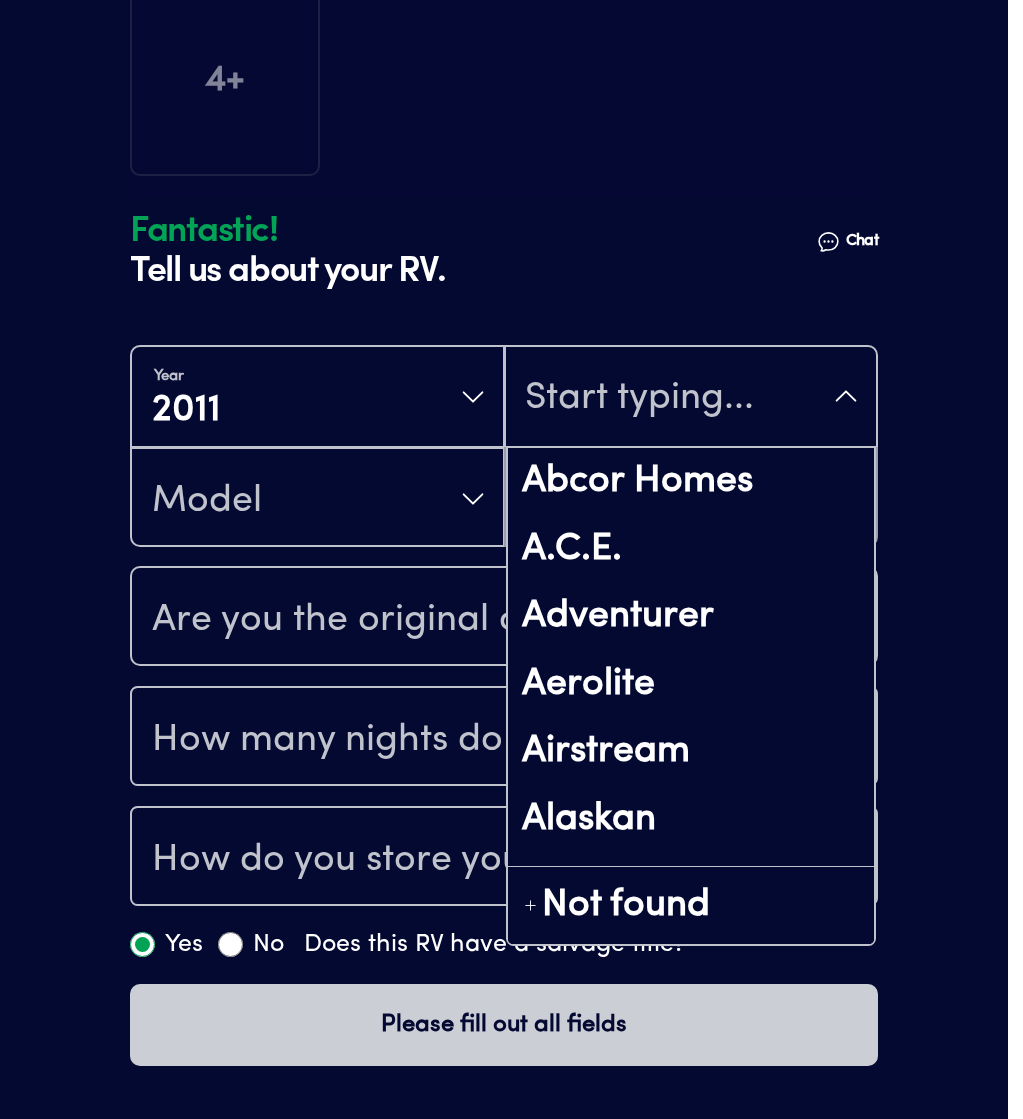 click on "Fantastic! Tell us about your RV. Talk to a human Chat 1 2 3 4+ Edit How many RVs or Trailers do you want to cover? Fantastic! Tell us about your RV. Talk to a human Chat Year 2011 Abcor Homes A.C.E. Adventurer Aerolite Airstream Alaskan A Liner Aljo Allegro American Eagle American Heritage American Sport Trailer Co American Tradition Arctic Fox Aspen Trail Athens Park Homes Back Country Bay Star Berkshire Bison Coach Bloomer Trailer Manufacturing Blue Ribbon Trailers Blue Ridge Cabin Born Free Bounder Breeze Bristol Bay Camp-Inn Camp Lite Canyon Star Carriage Carri-Lite Carson Trailer Casita Cavco Cedar Cove Cedar Creek Chalet Chariot Chariot-Eagle Charleston Cikira RV Cimarron Trailers Coach House Coleman Colorado Crossroads RV Cruiser RV Crusader CT Coachworks Cutlass Damon Damon Corporation Deerfield Denali Desert Fox Design DNA Ent Dodge / RAM DRV Durango Dutchmen Dutch Park Homes Dutch Star Dyna Aire Dynaquest Earthbound RV Earthroamer Echo Manufacturing Eclipse Edgewater Endura Max RV Entegra Coach MVP" at bounding box center [504, 362] 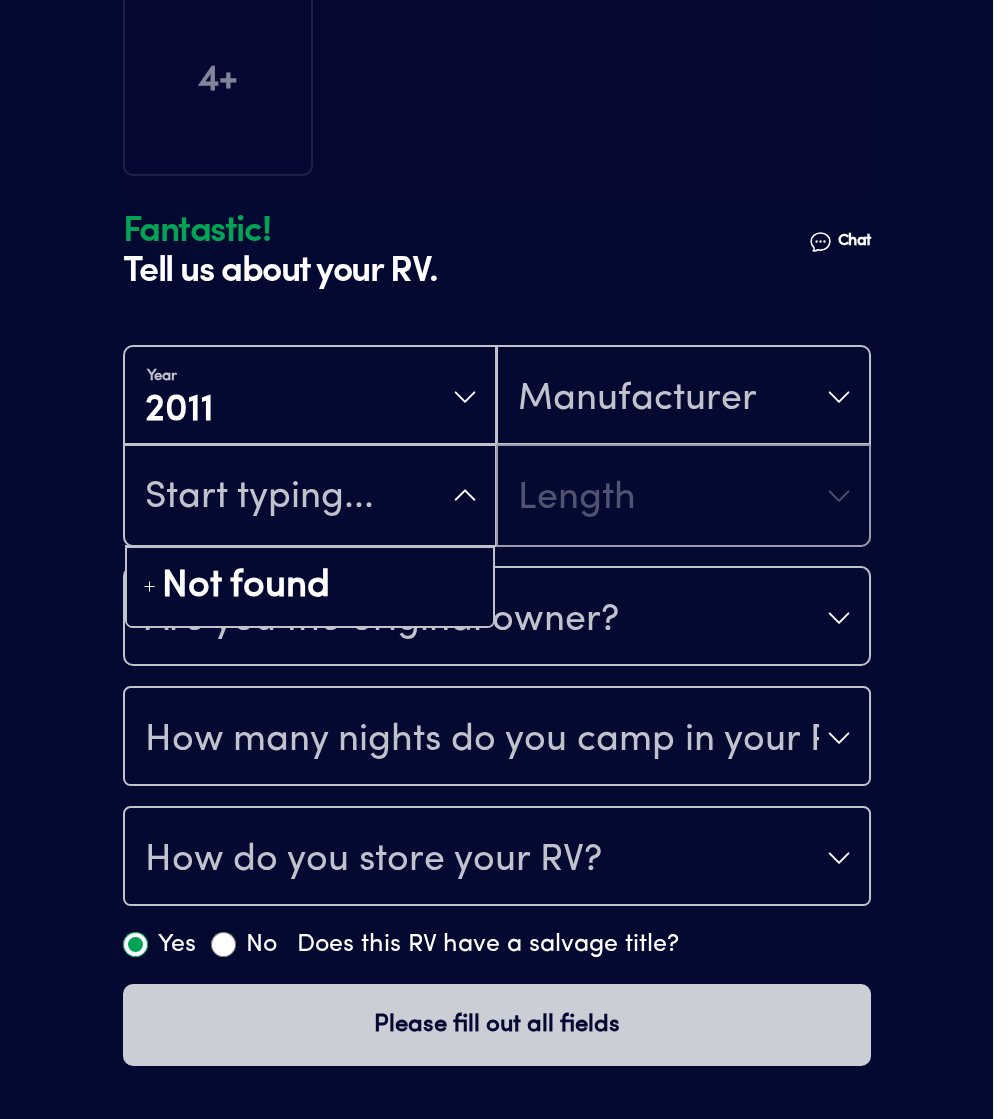 click on "Fantastic! Tell us about your RV. Talk to a human Chat 1 2 3 4+ Edit How many RVs or Trailers do you want to cover? Fantastic! Tell us about your RV. Talk to a human Chat Year 2011 Manufacturer Not found Length Are you the original owner? How many nights do you camp in your RV? How do you store your RV? Yes No Does this RV have a salvage title? Please fill out all fields" at bounding box center (496, 362) 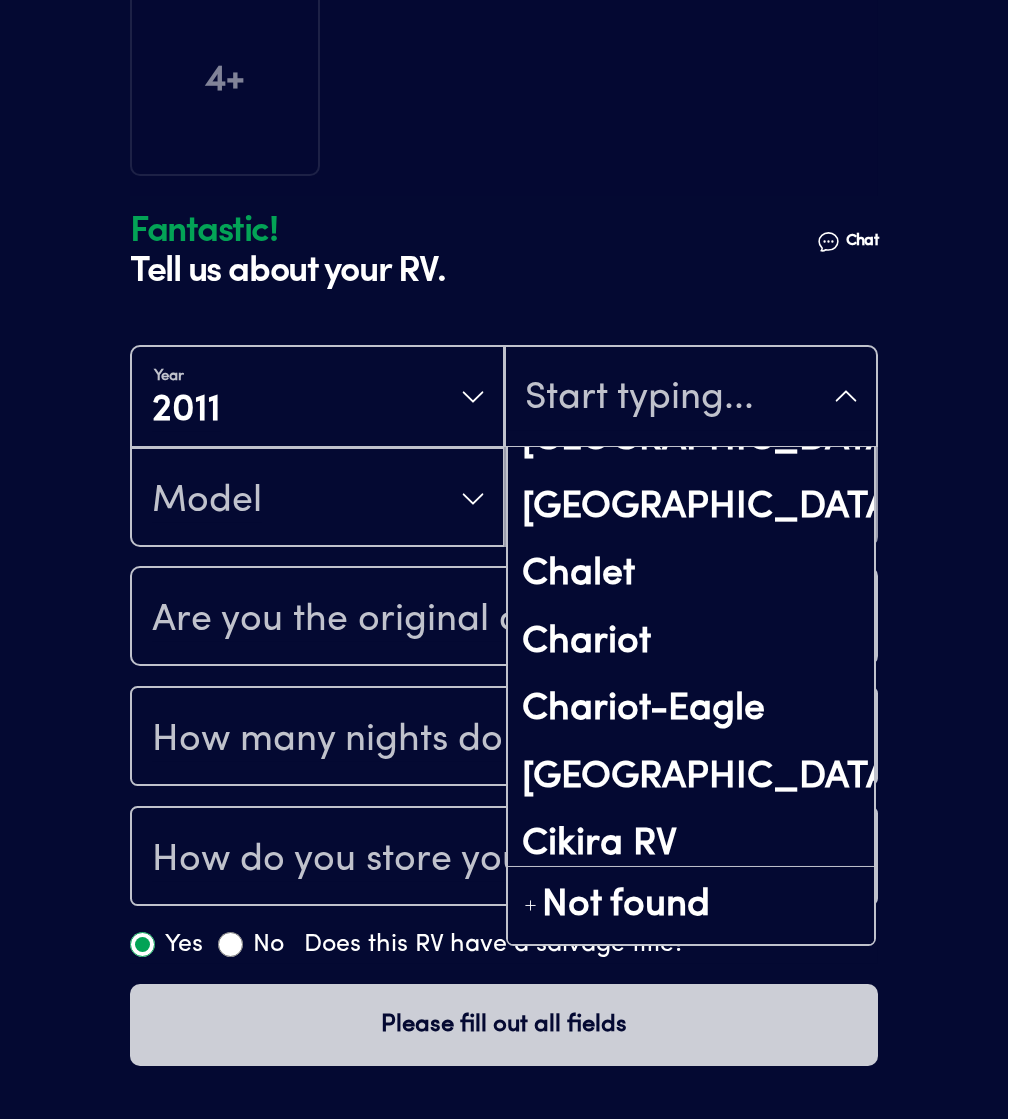 scroll, scrollTop: 2666, scrollLeft: 0, axis: vertical 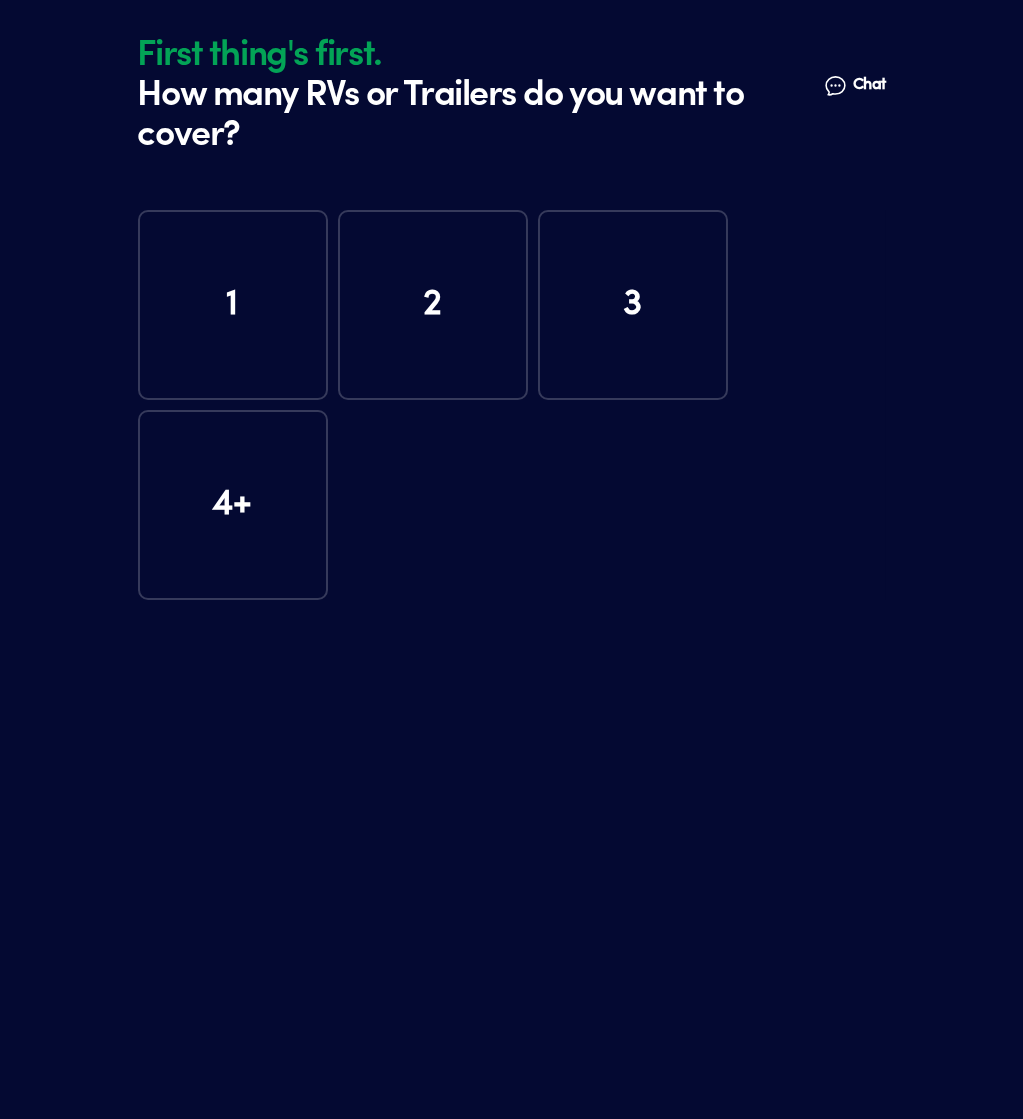 click on "1" at bounding box center [233, 305] 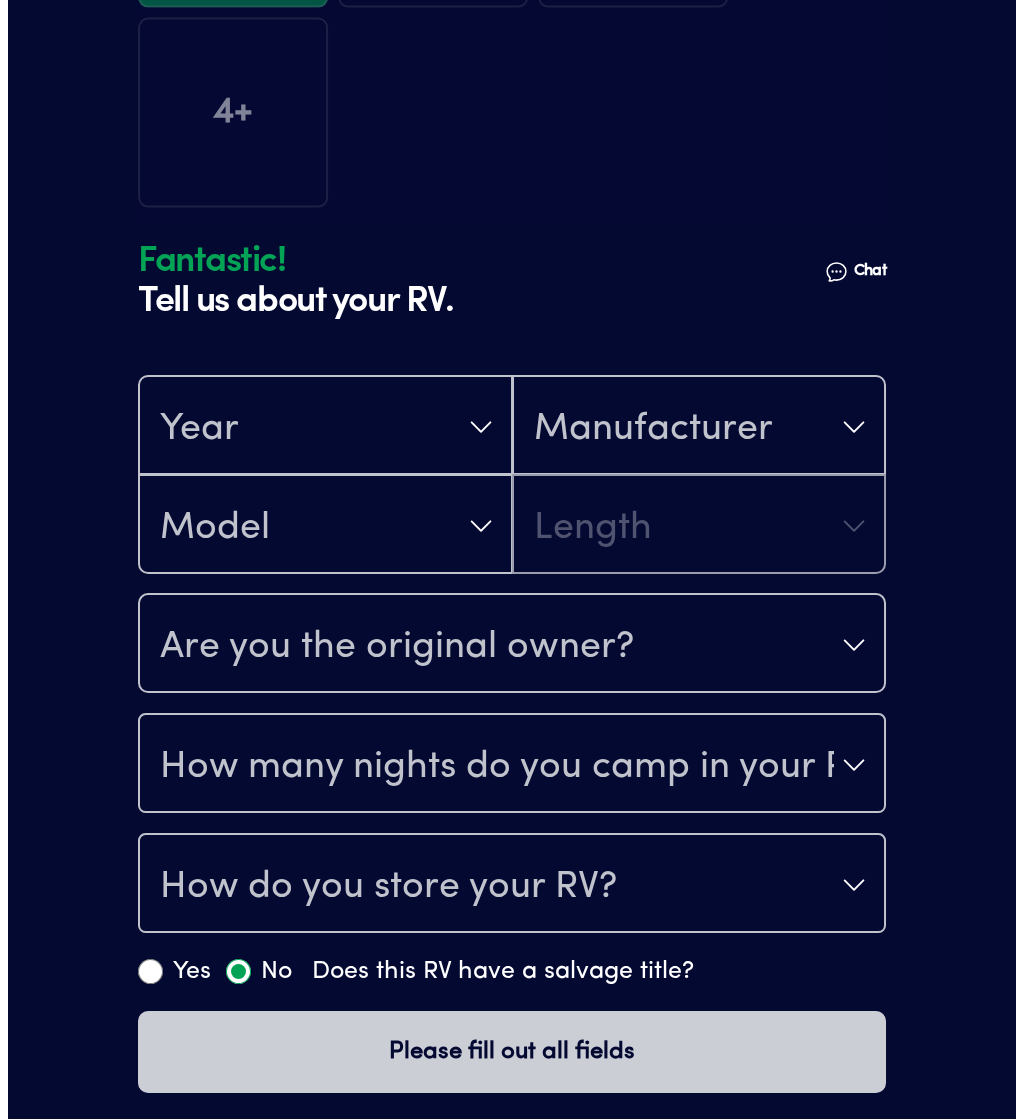 scroll, scrollTop: 394, scrollLeft: 0, axis: vertical 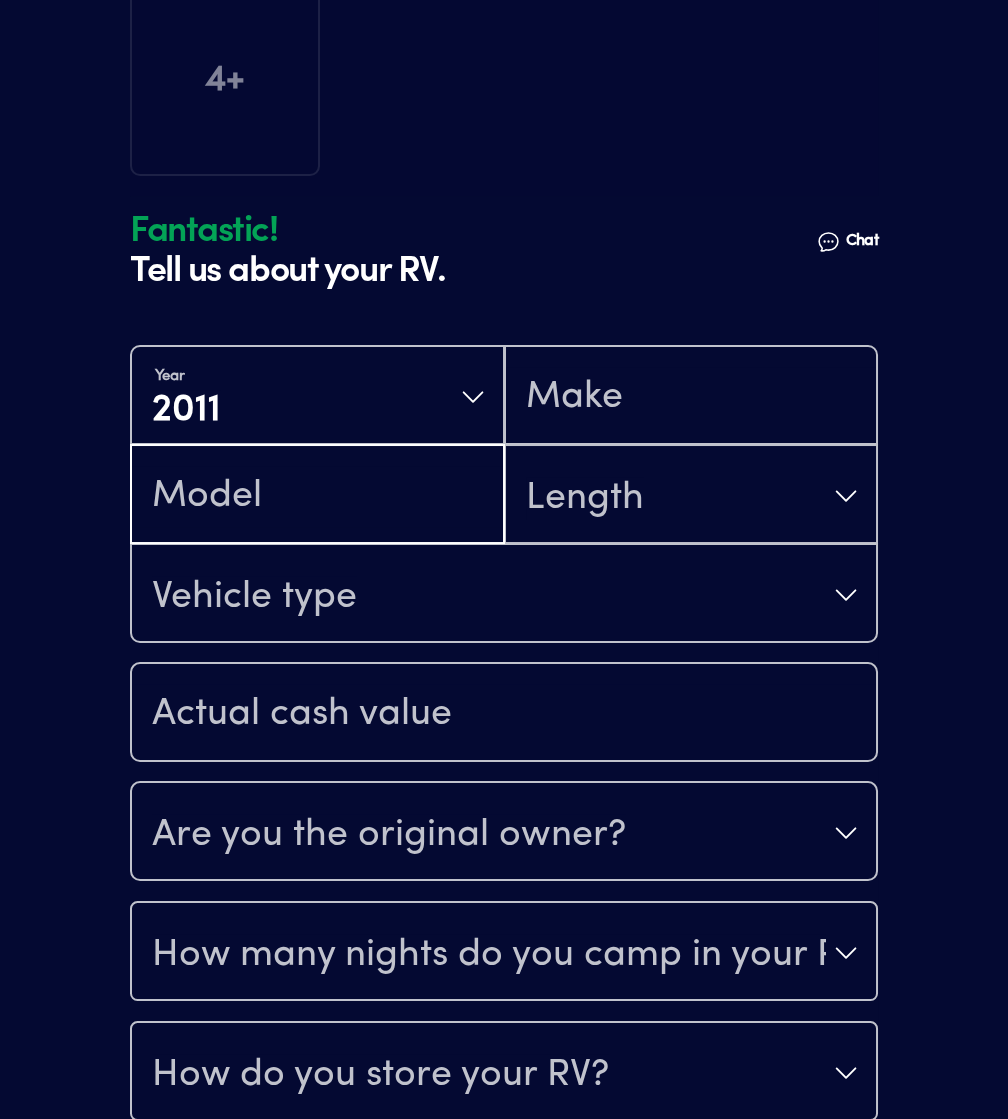 click at bounding box center (317, 496) 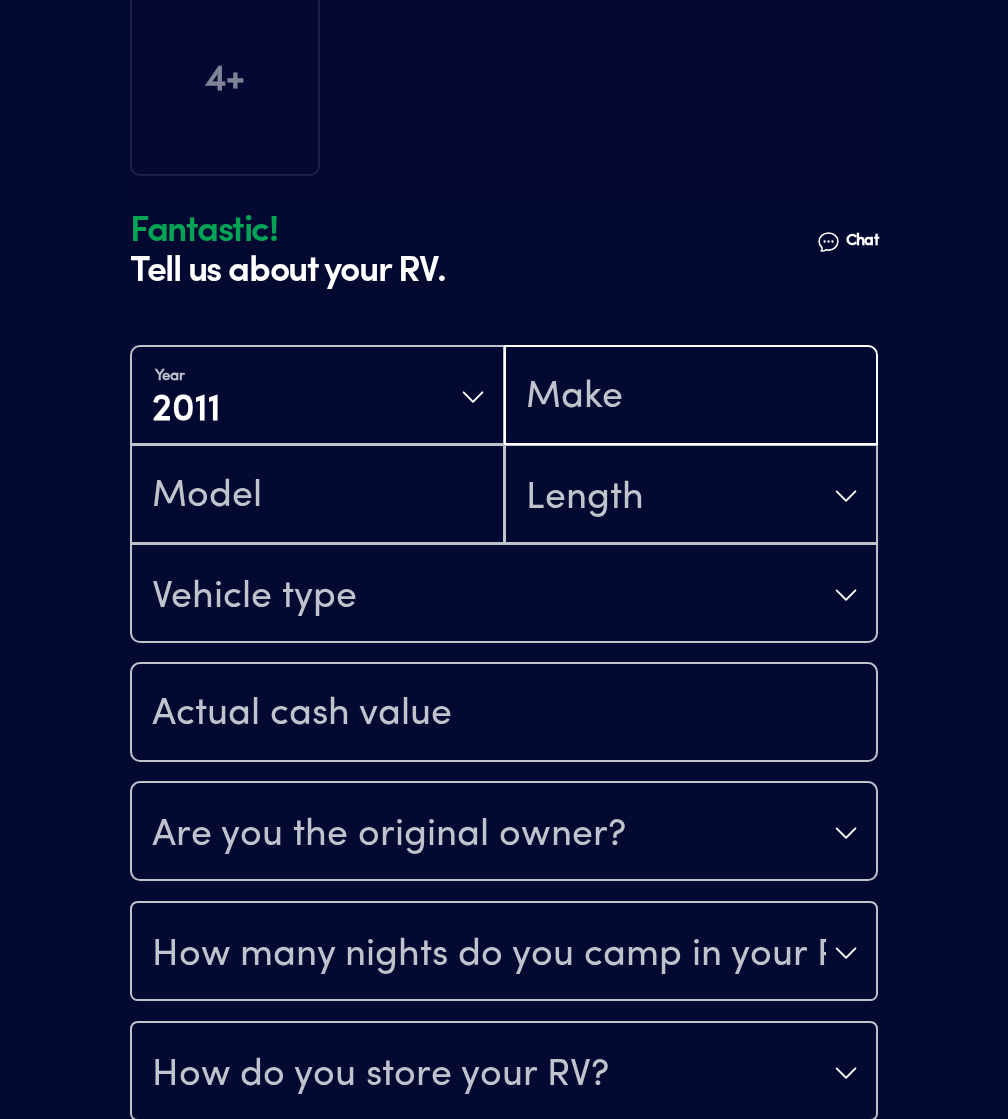 click at bounding box center (691, 397) 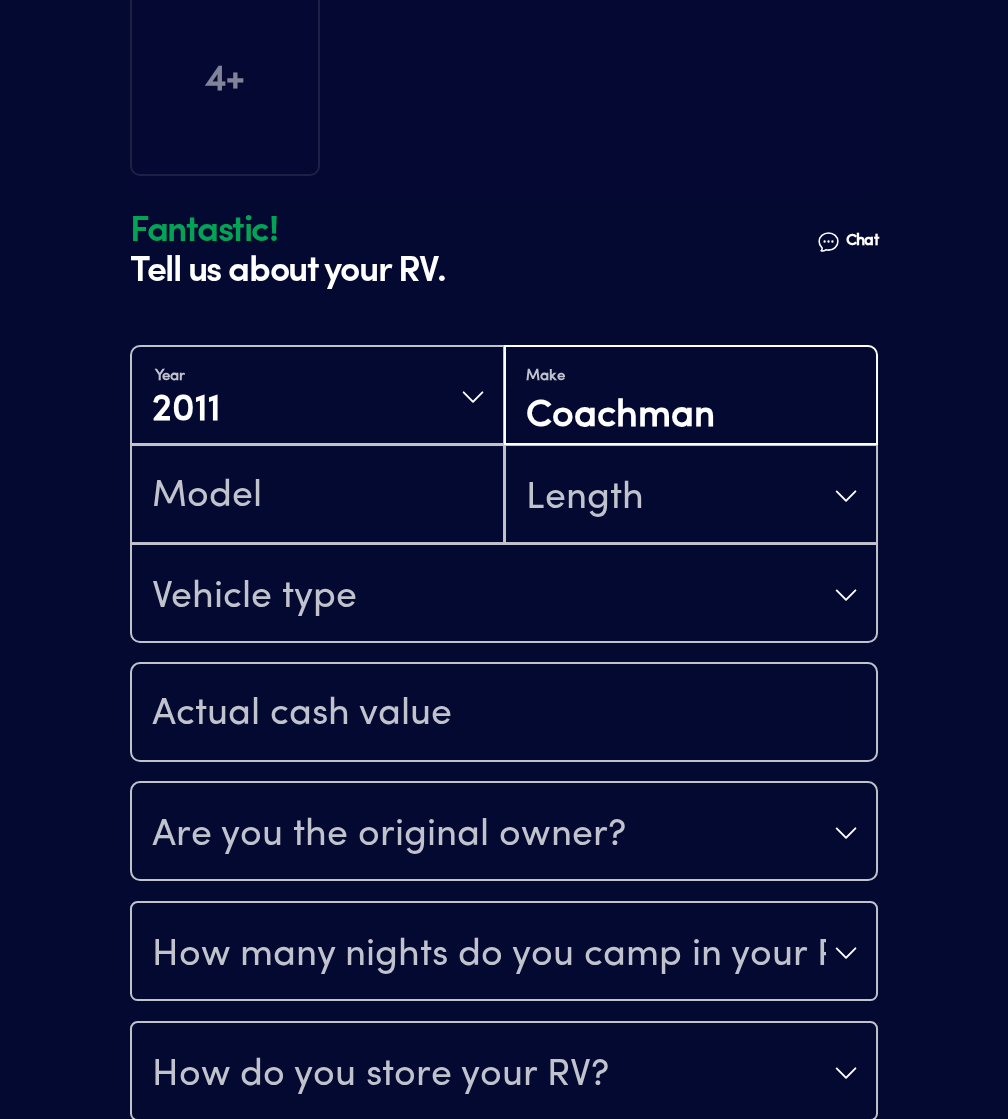 type on "Coachman" 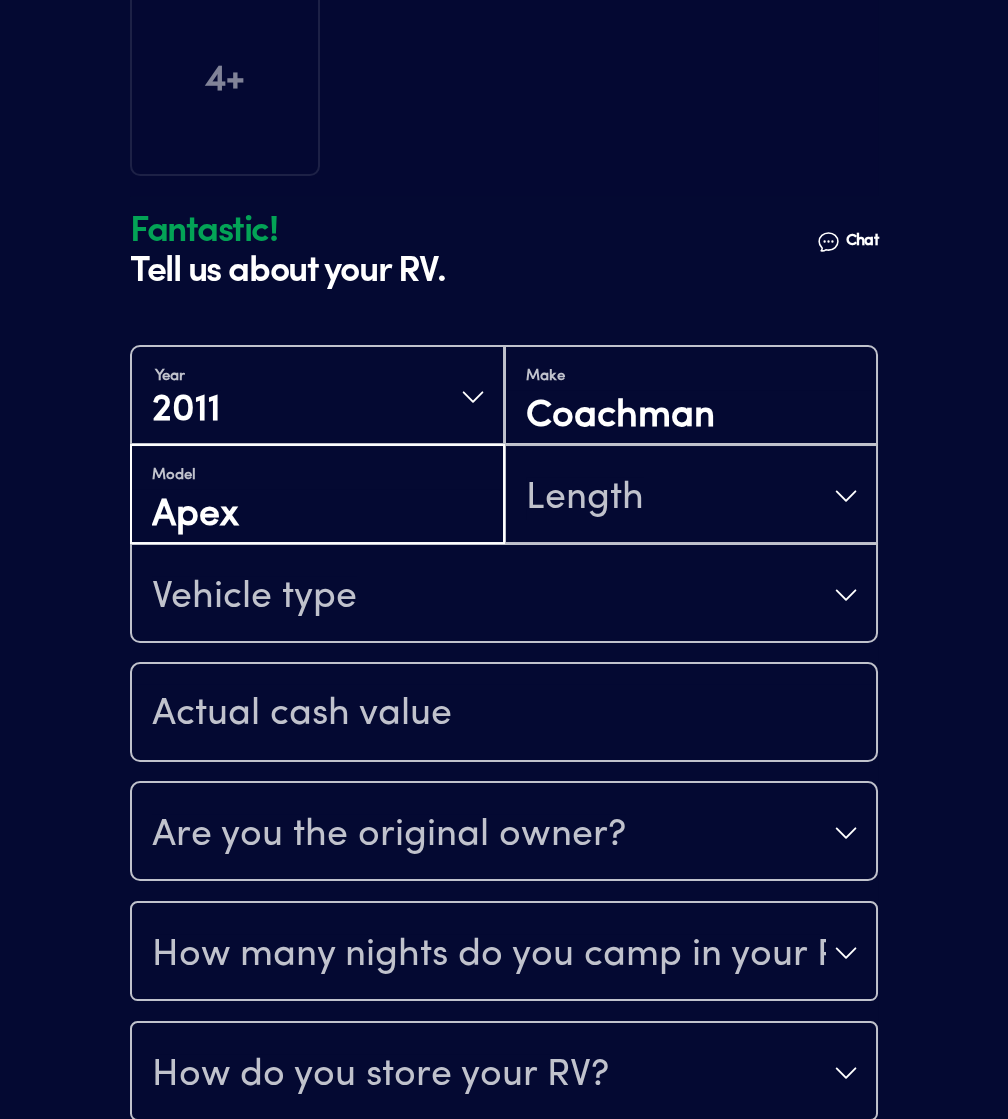 type on "Apex" 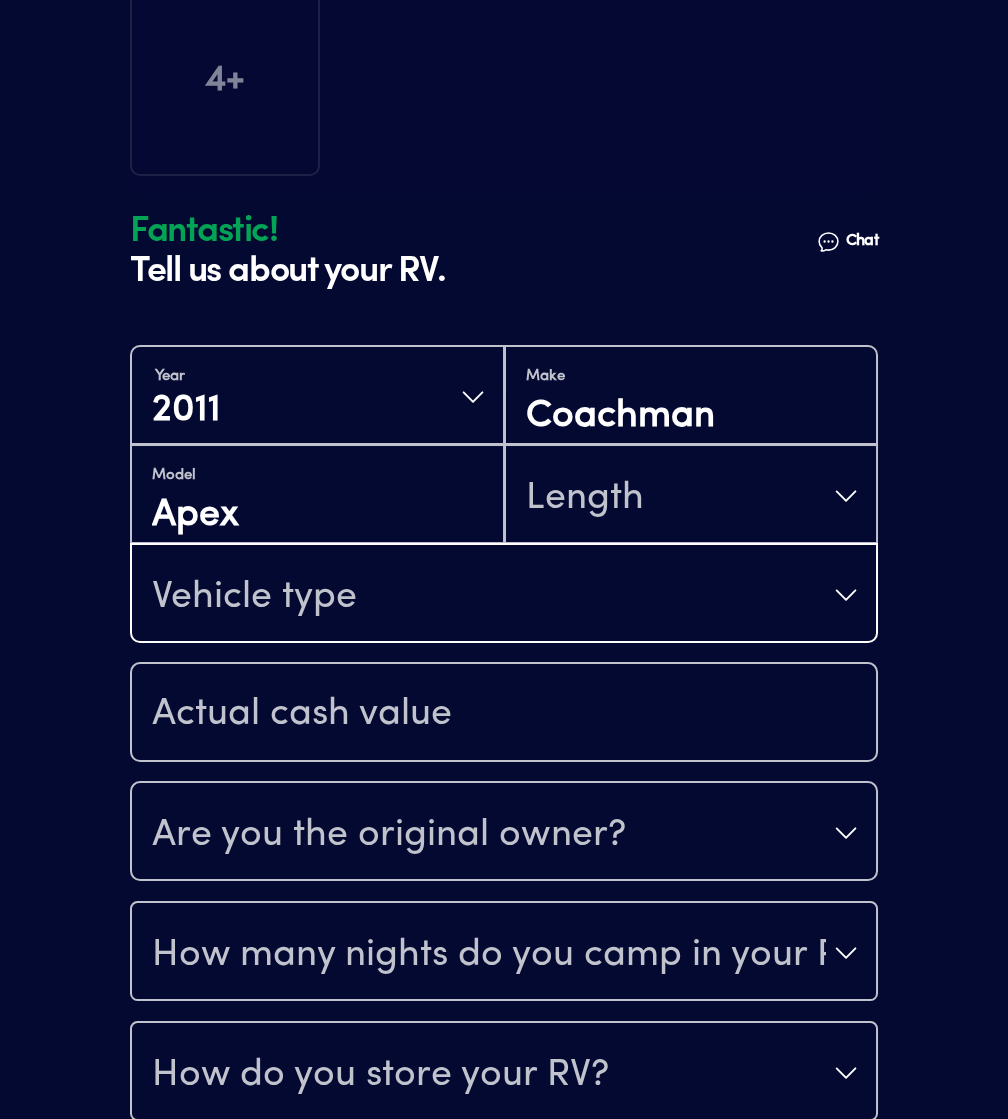 type 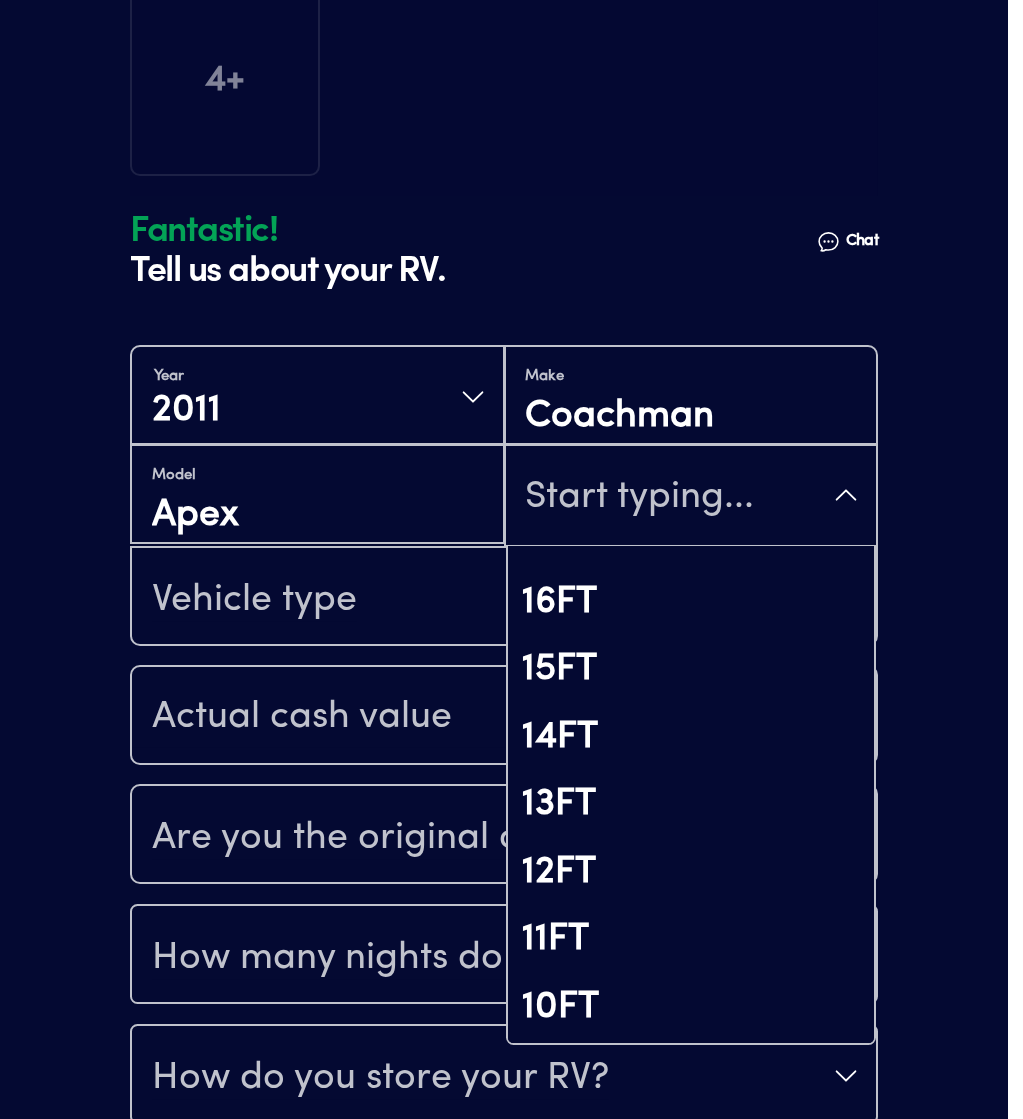 scroll, scrollTop: 1769, scrollLeft: 0, axis: vertical 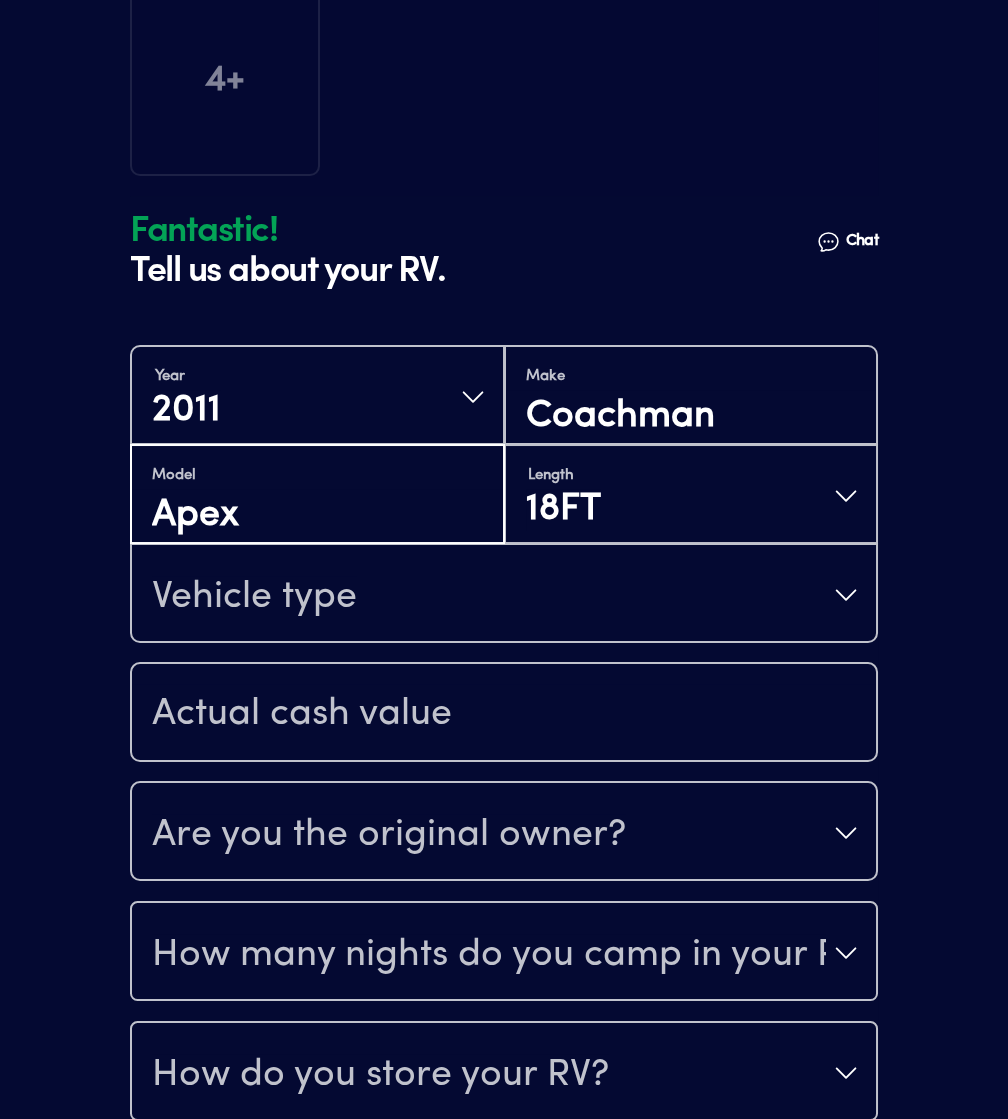 click on "Apex" at bounding box center [317, 516] 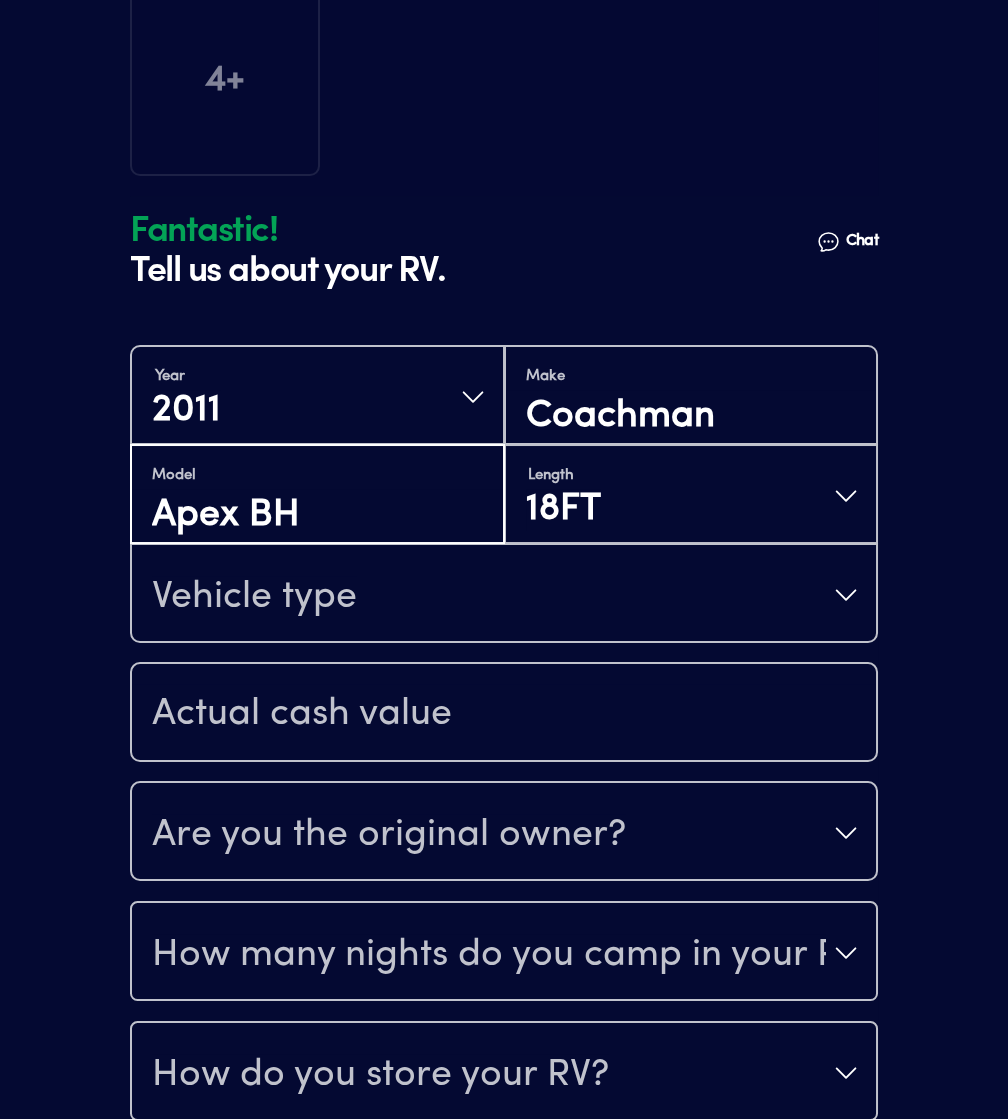 type on "Apex BH" 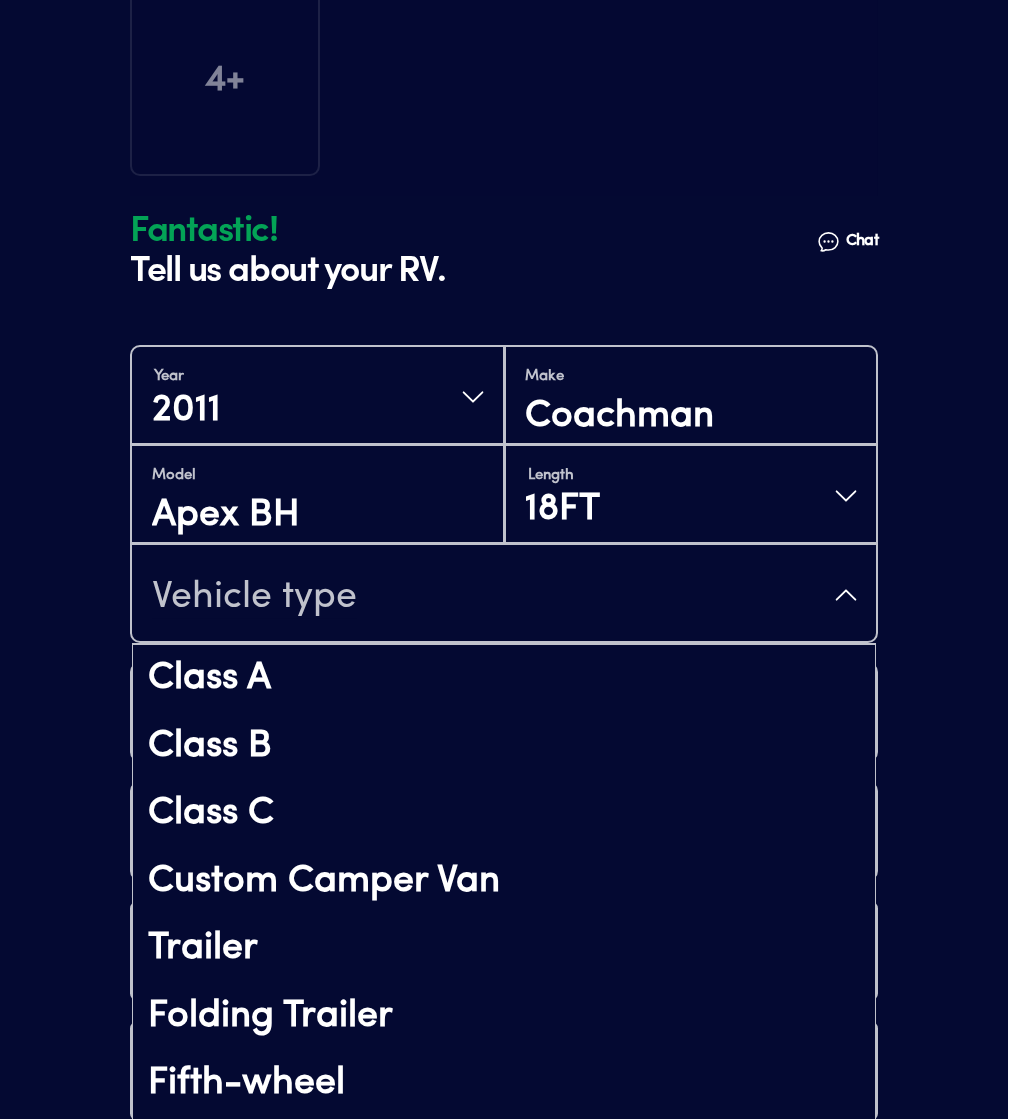 click on "Vehicle type" at bounding box center (504, 595) 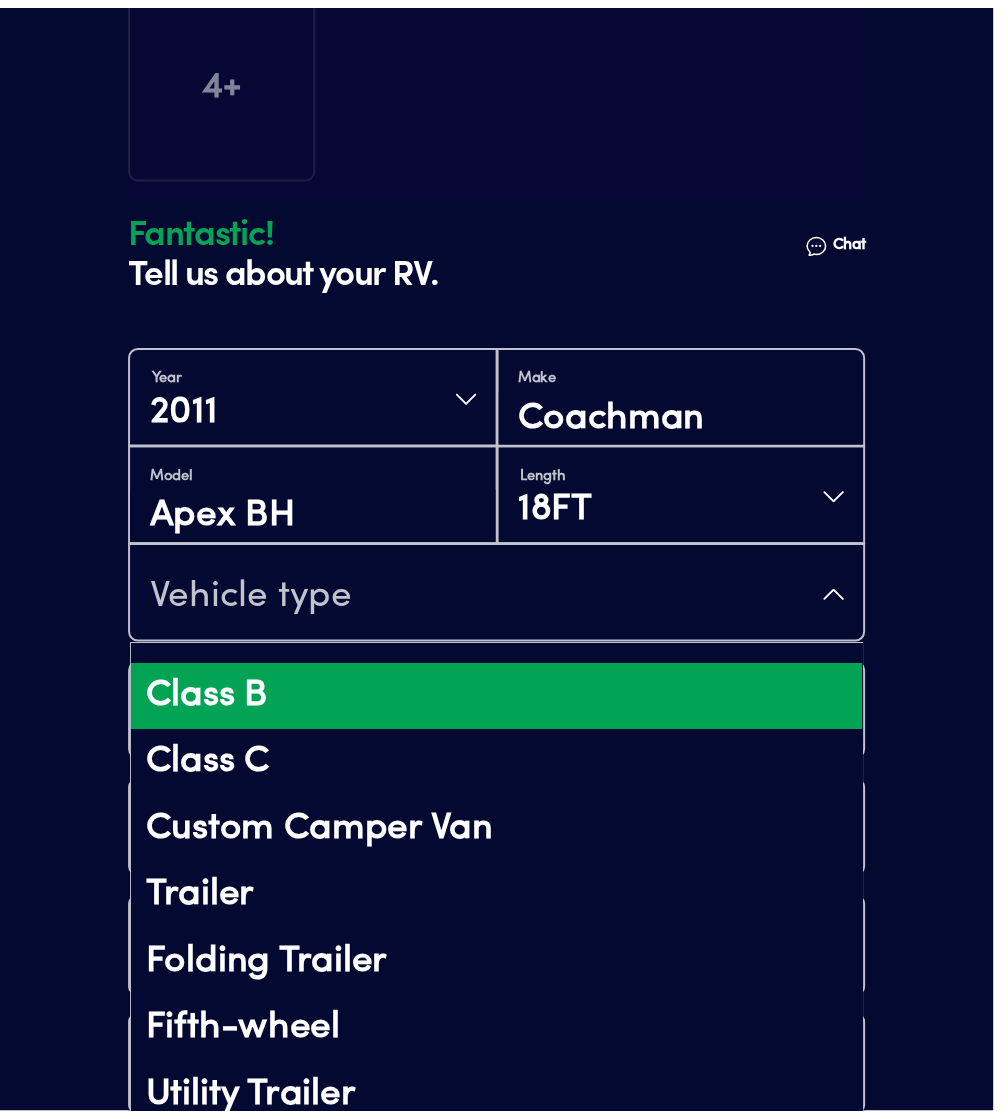 scroll, scrollTop: 0, scrollLeft: 0, axis: both 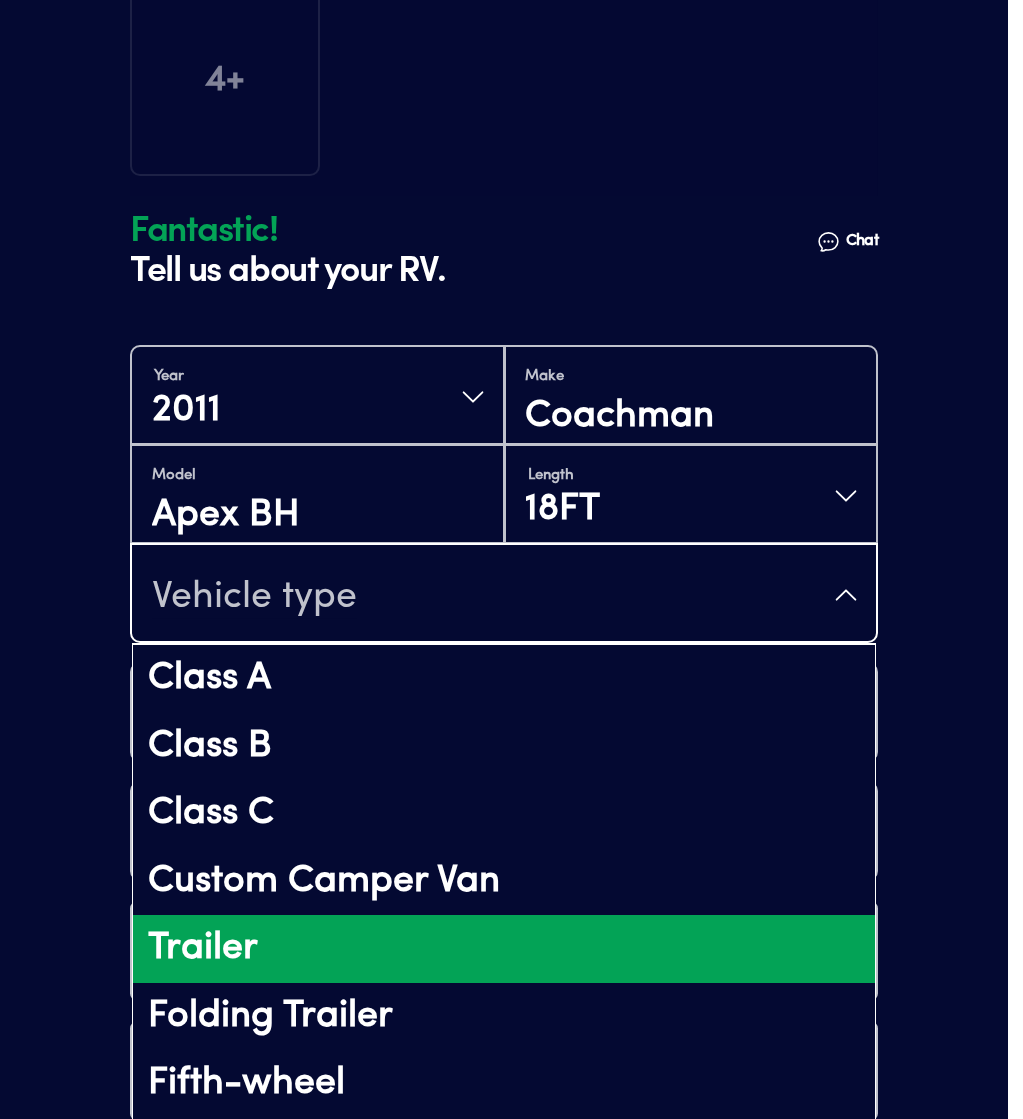 click on "Trailer" at bounding box center (504, 949) 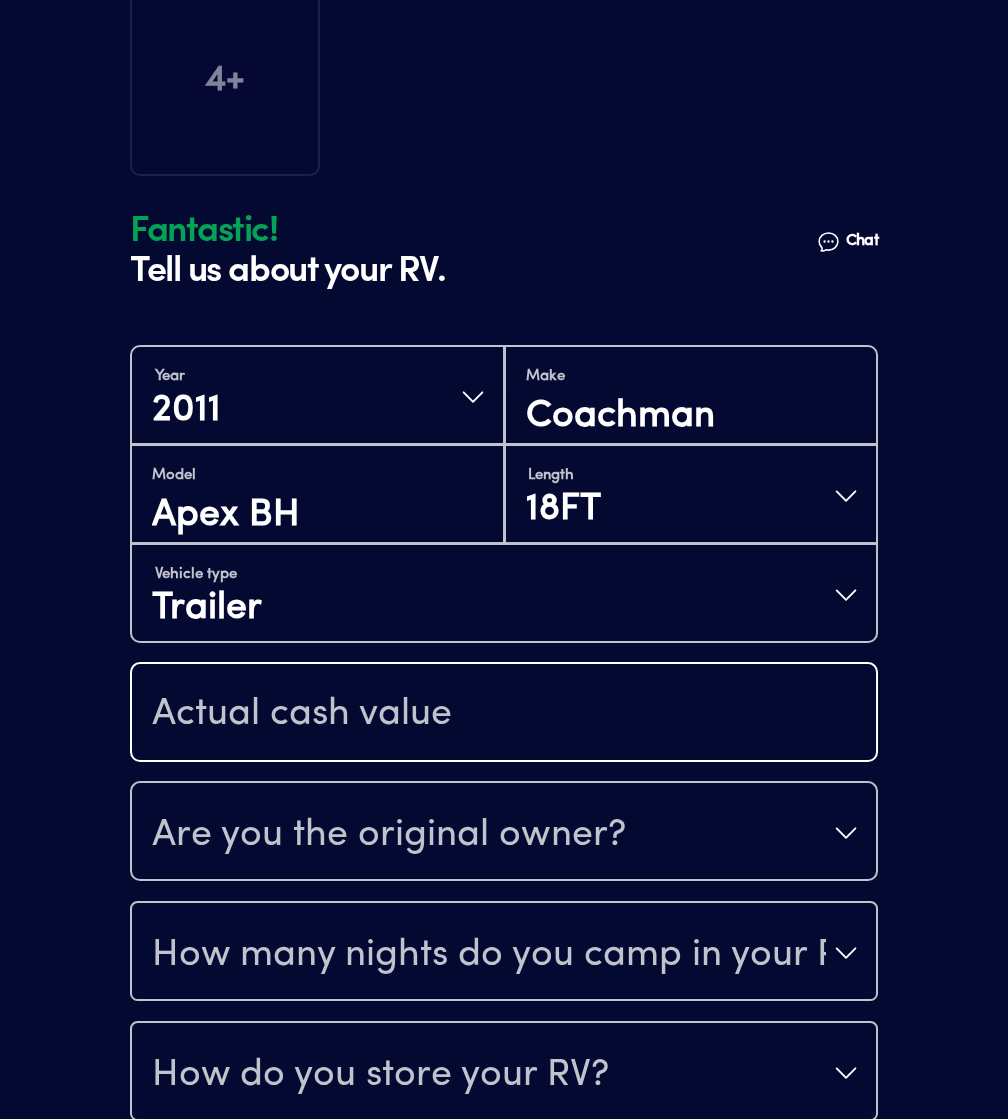 click at bounding box center (504, 714) 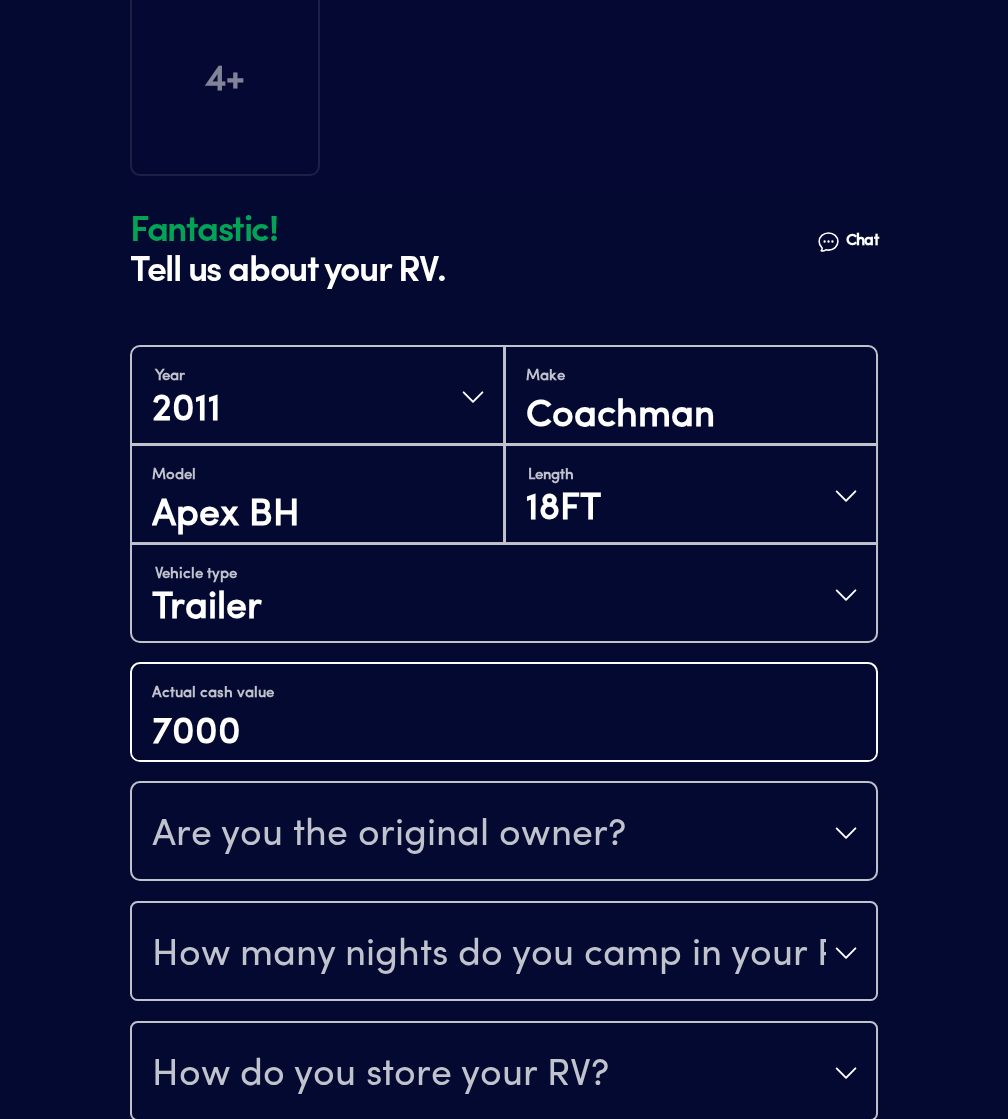 type on "7000" 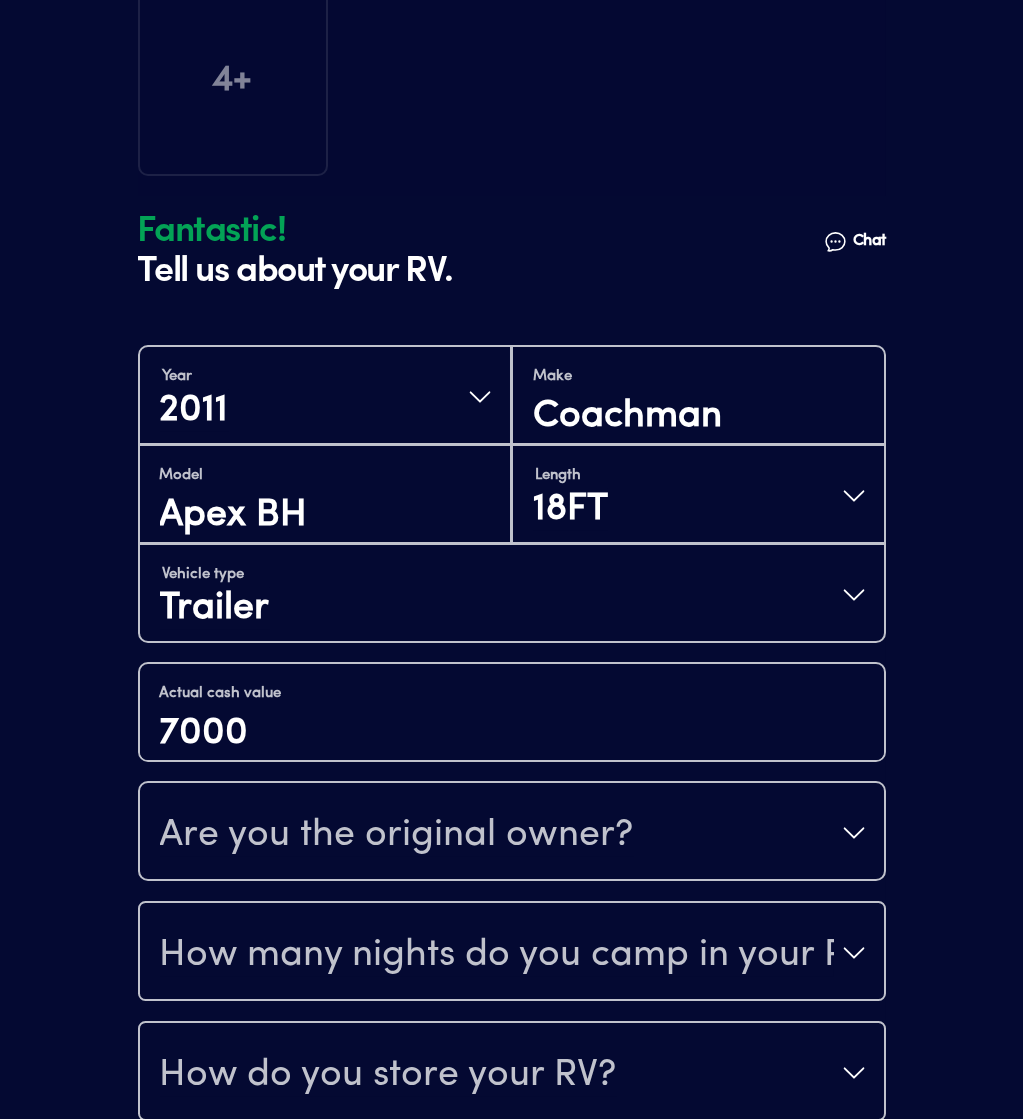 click on "Are you the original owner?" at bounding box center [512, 833] 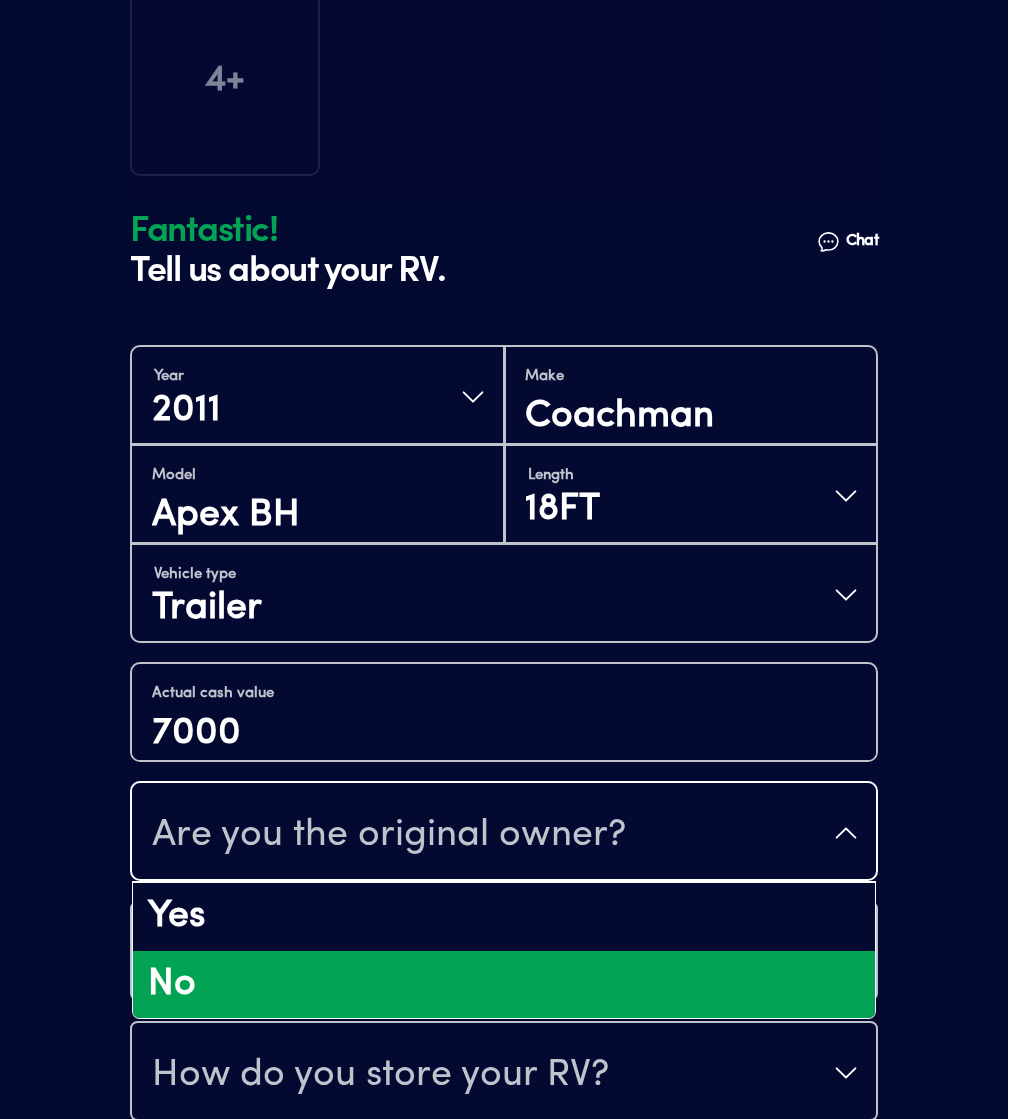 click on "No" at bounding box center (504, 985) 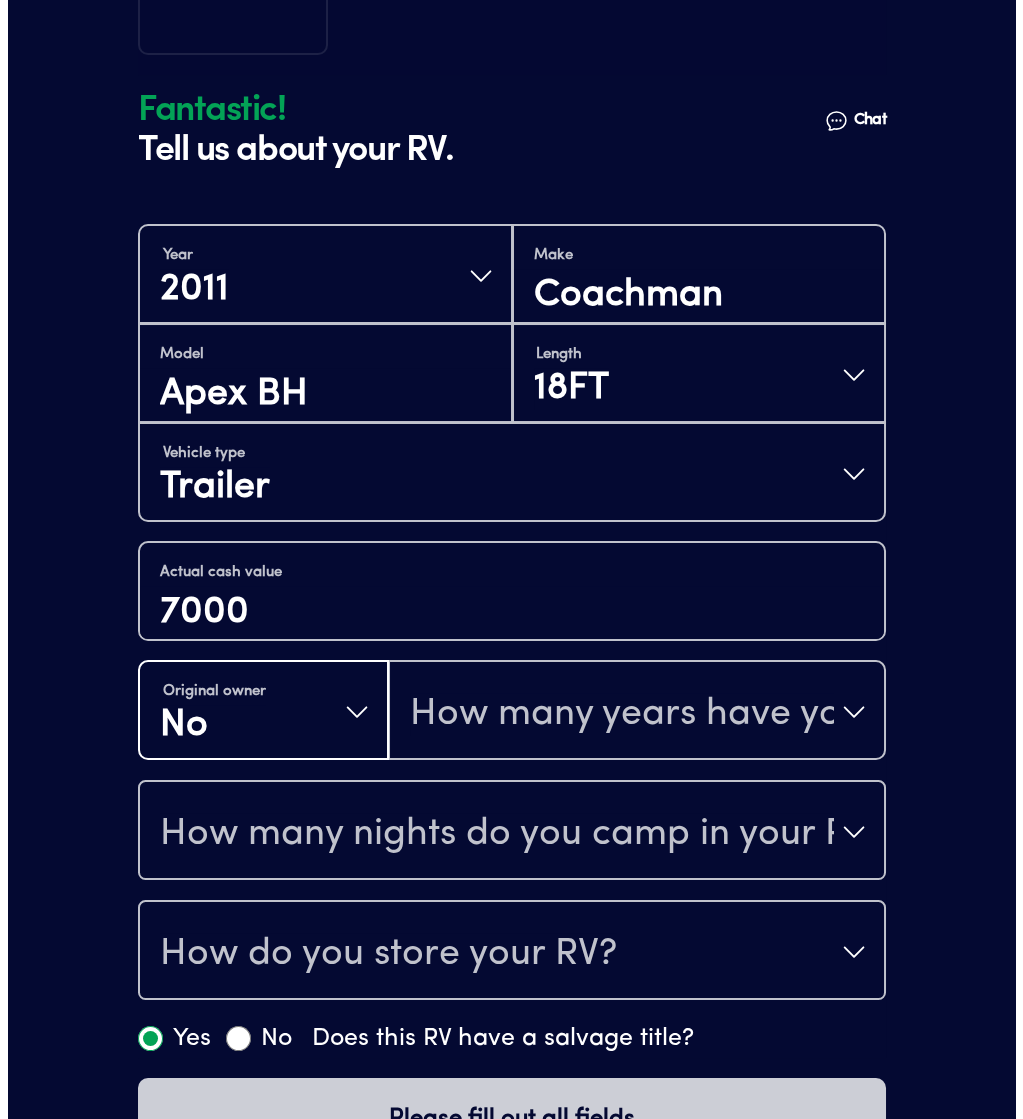 scroll, scrollTop: 585, scrollLeft: 0, axis: vertical 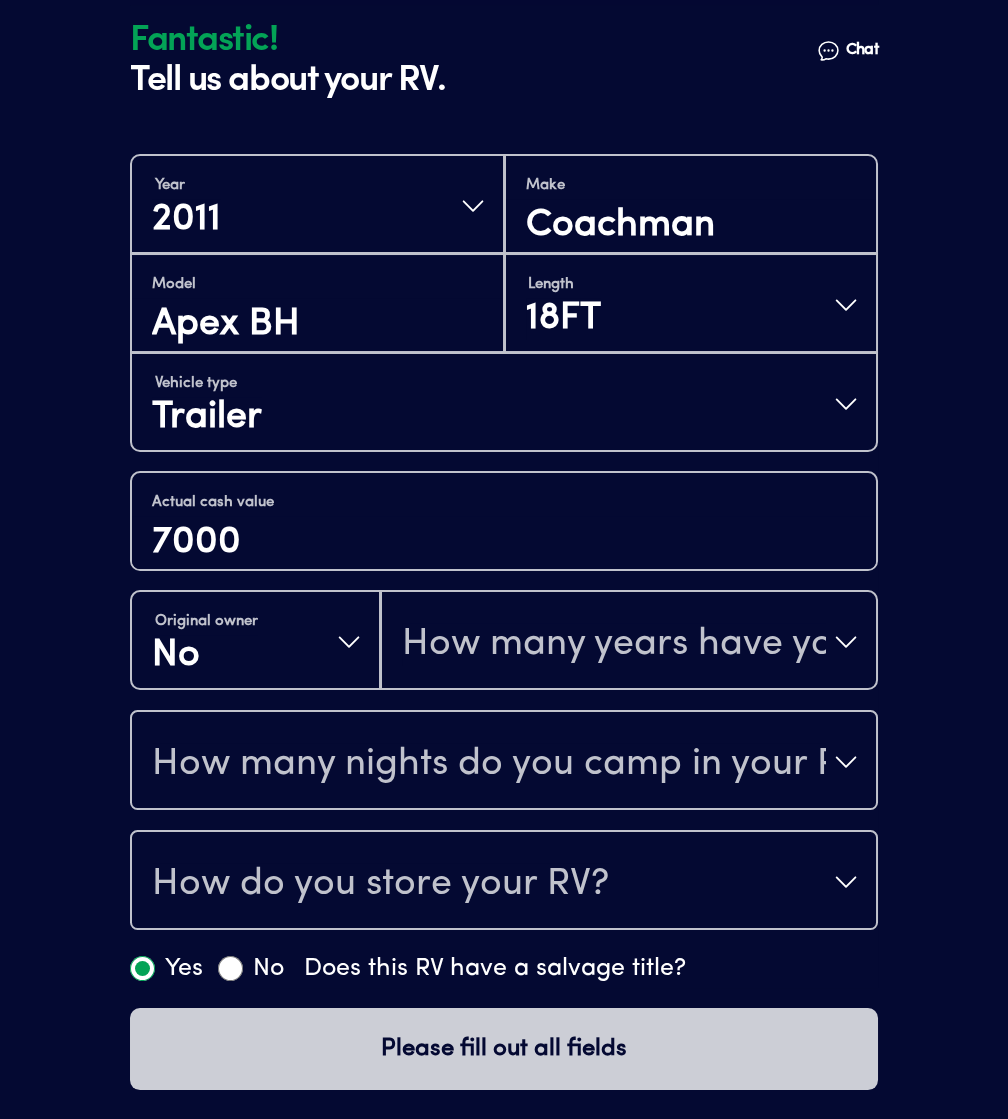 click on "How many years have you owned it?" at bounding box center [614, 644] 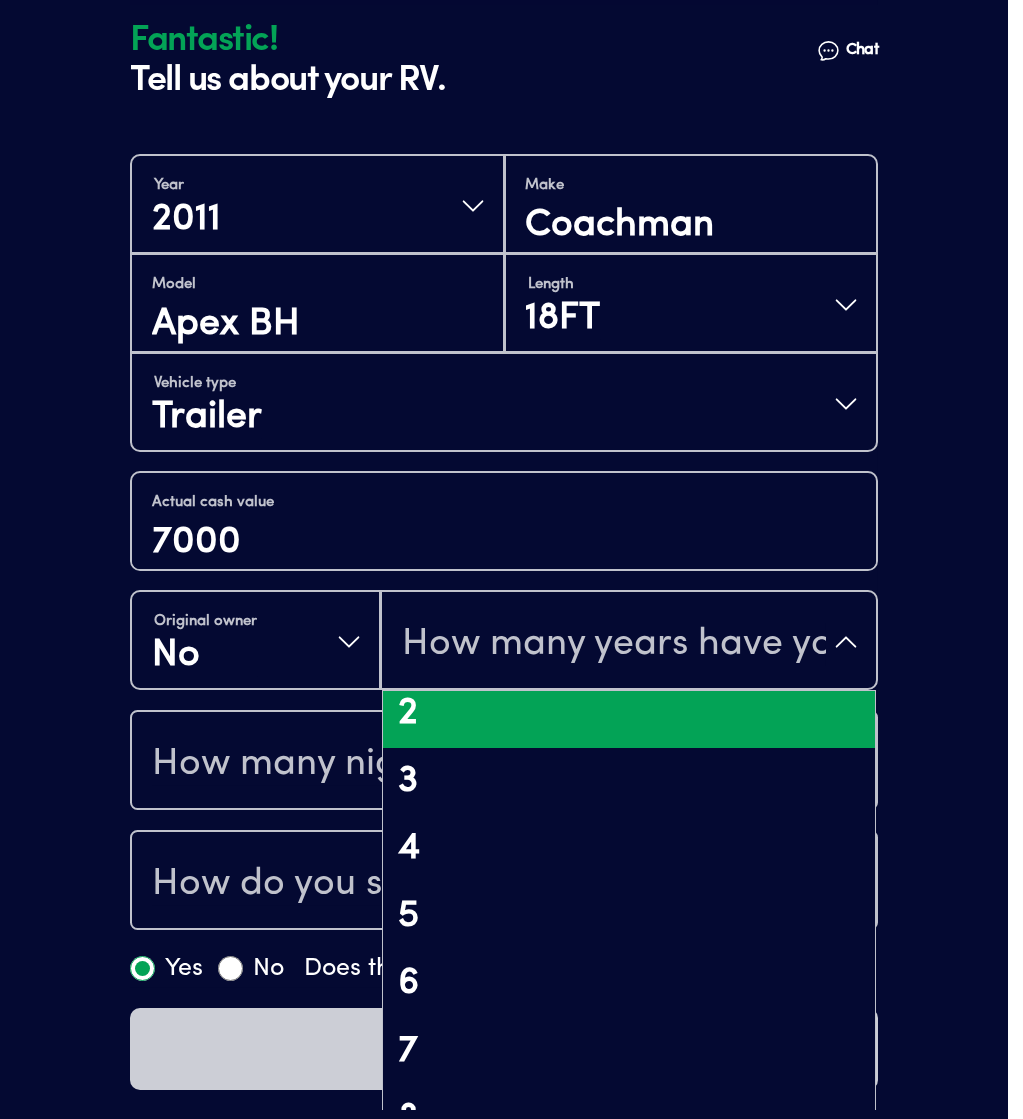 scroll, scrollTop: 333, scrollLeft: 0, axis: vertical 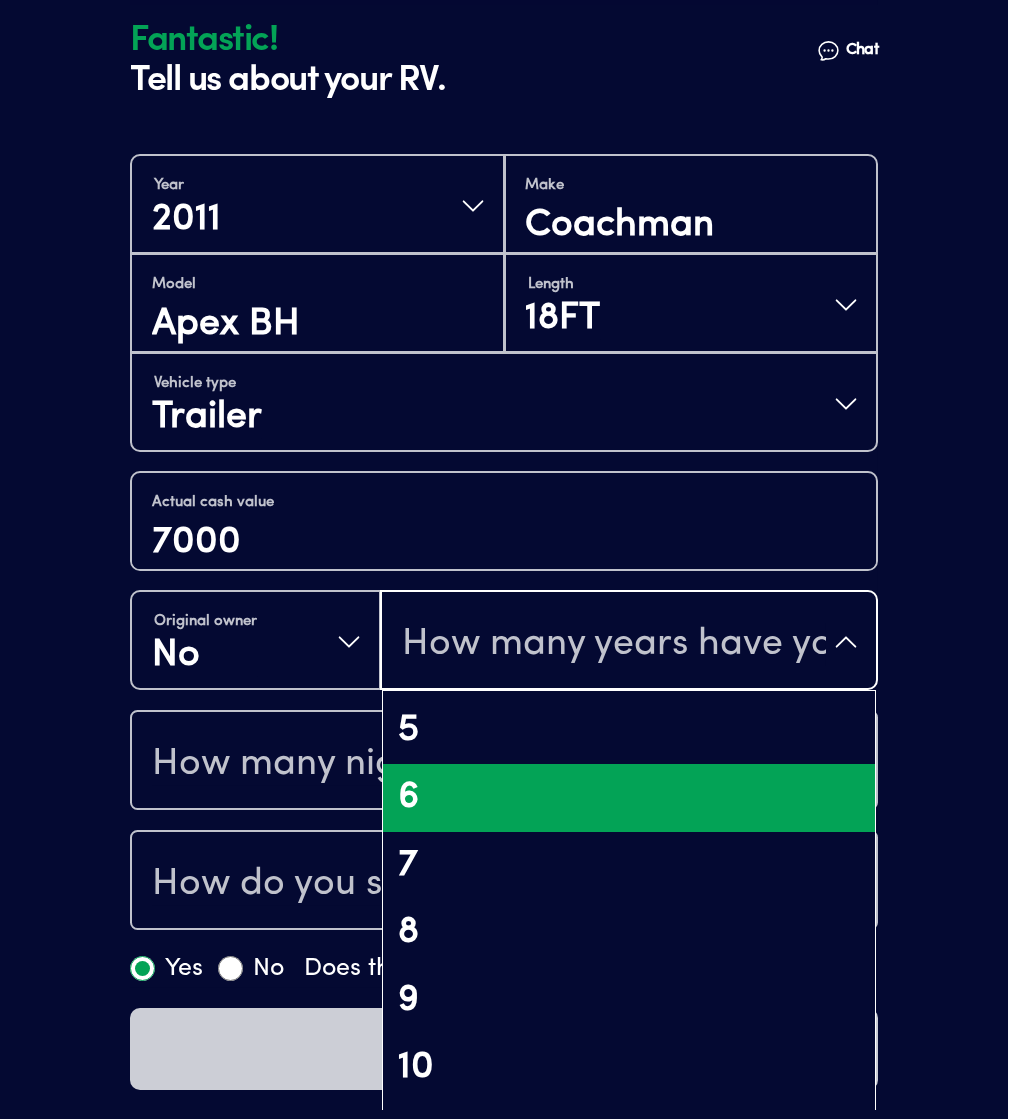 click on "6" at bounding box center [629, 798] 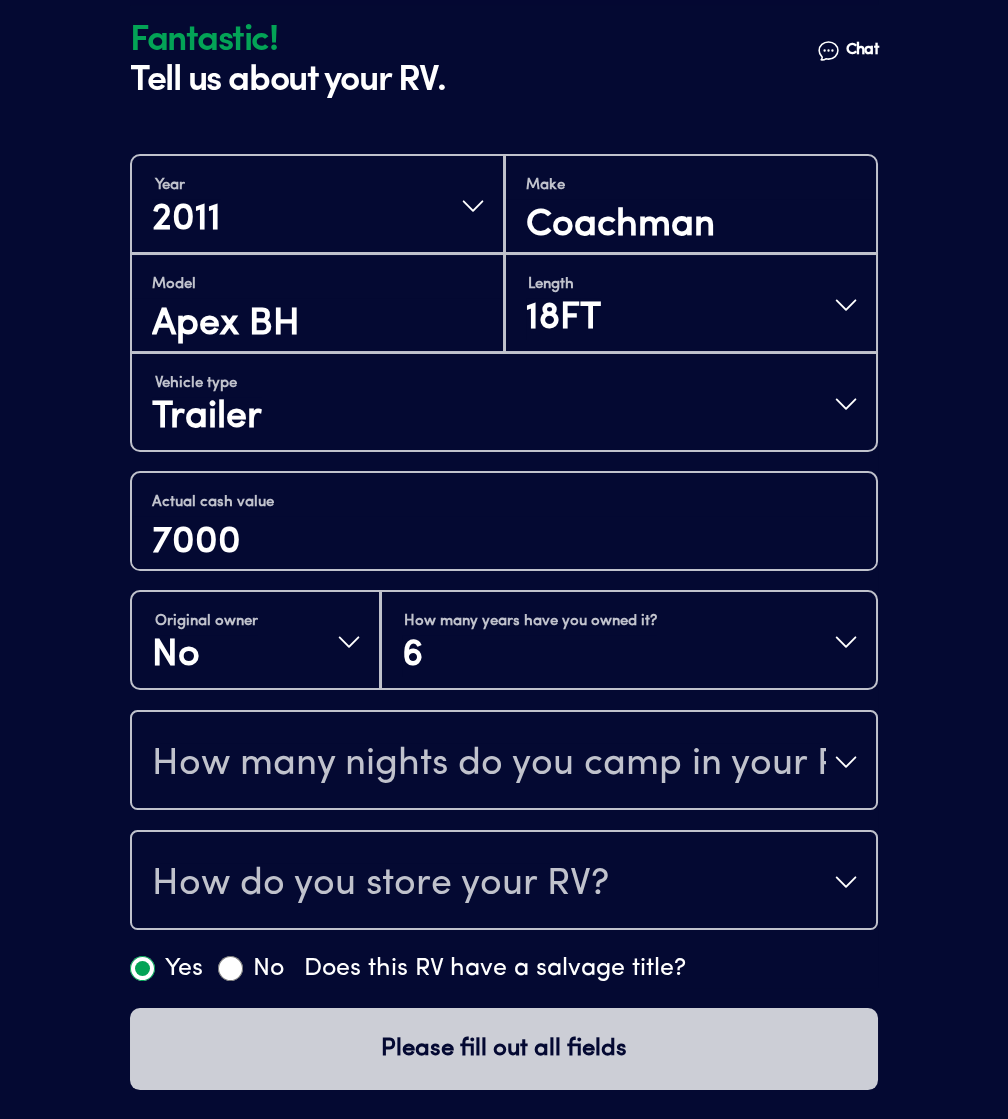 click on "How many nights do you camp in your RV?" at bounding box center (489, 764) 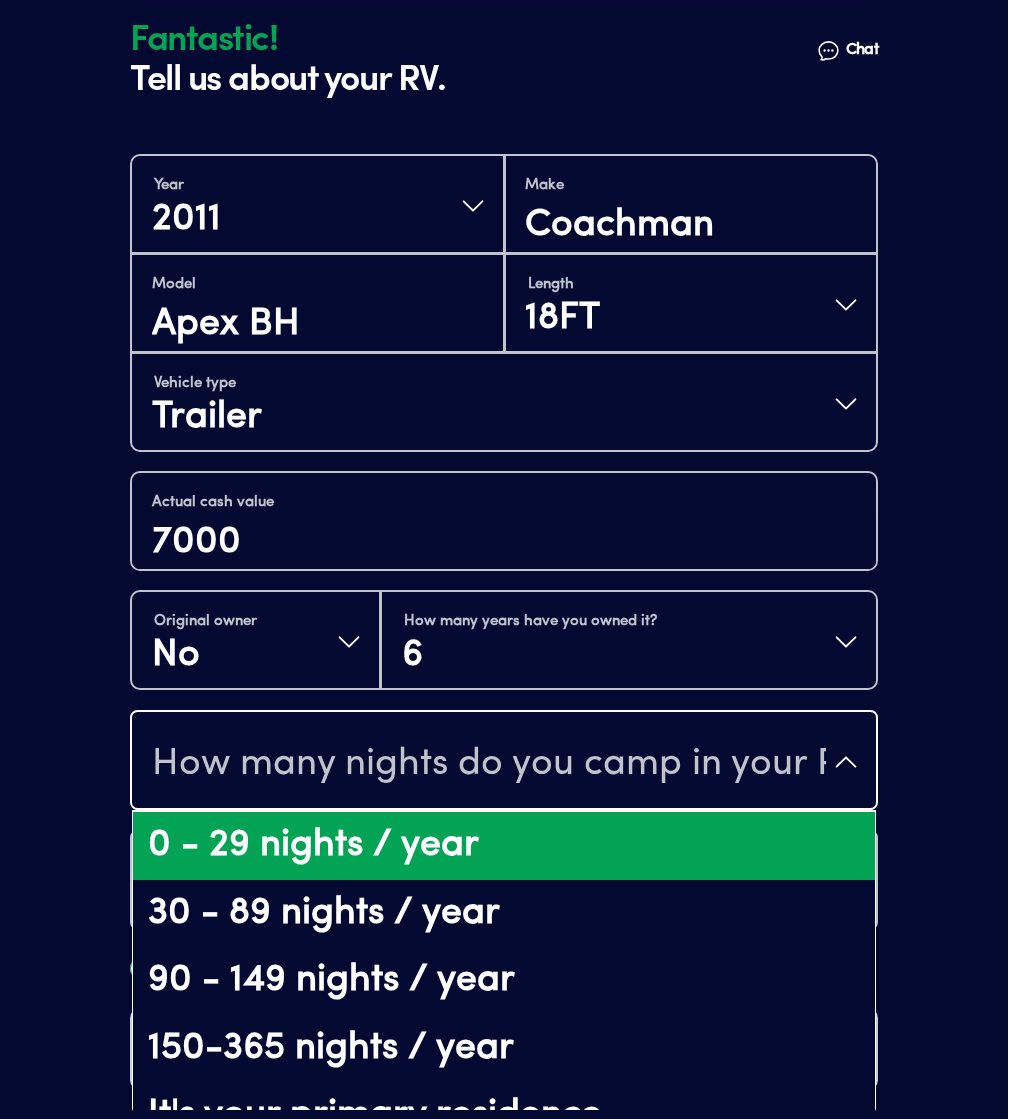 click on "0 - 29 nights / year" at bounding box center [504, 846] 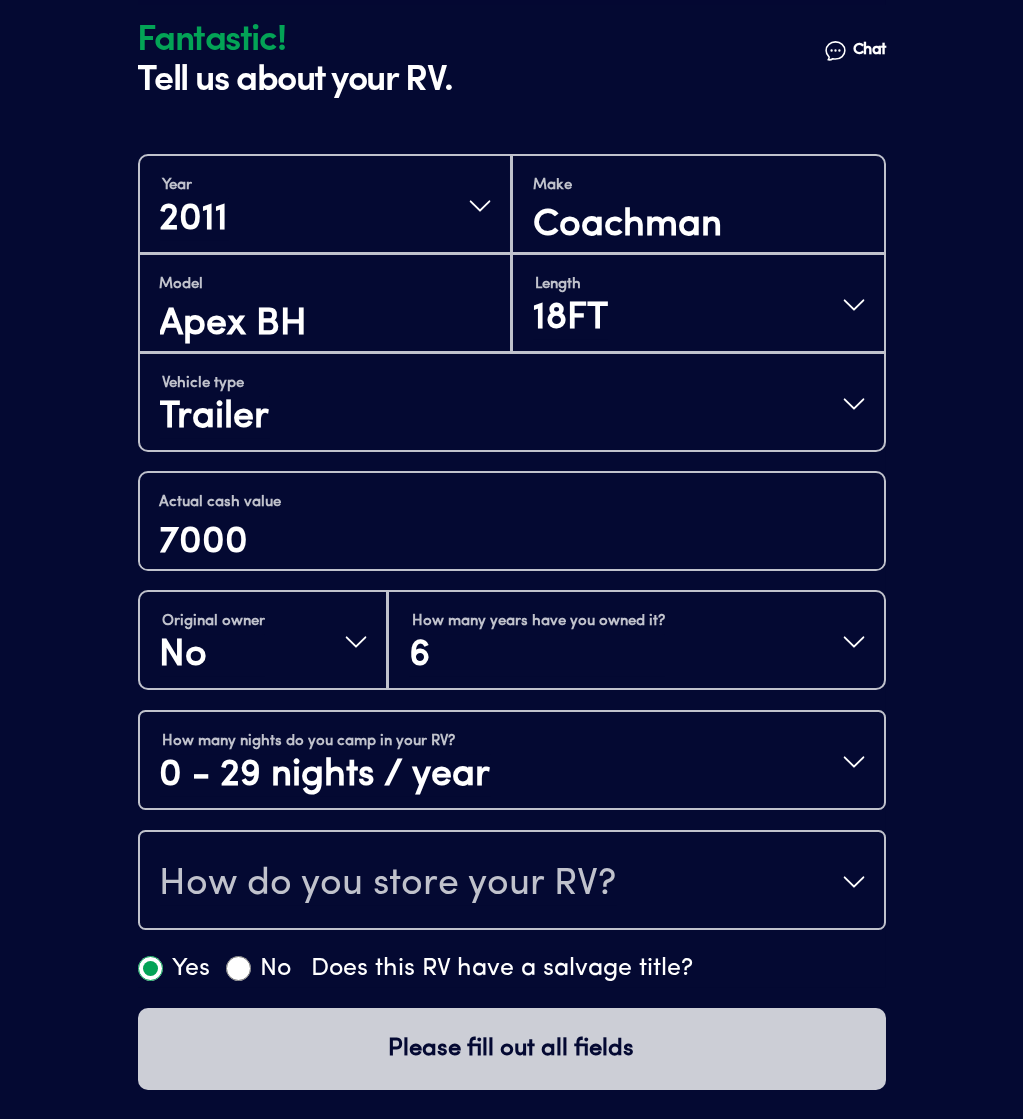 click on "How do you store your RV?" at bounding box center (388, 884) 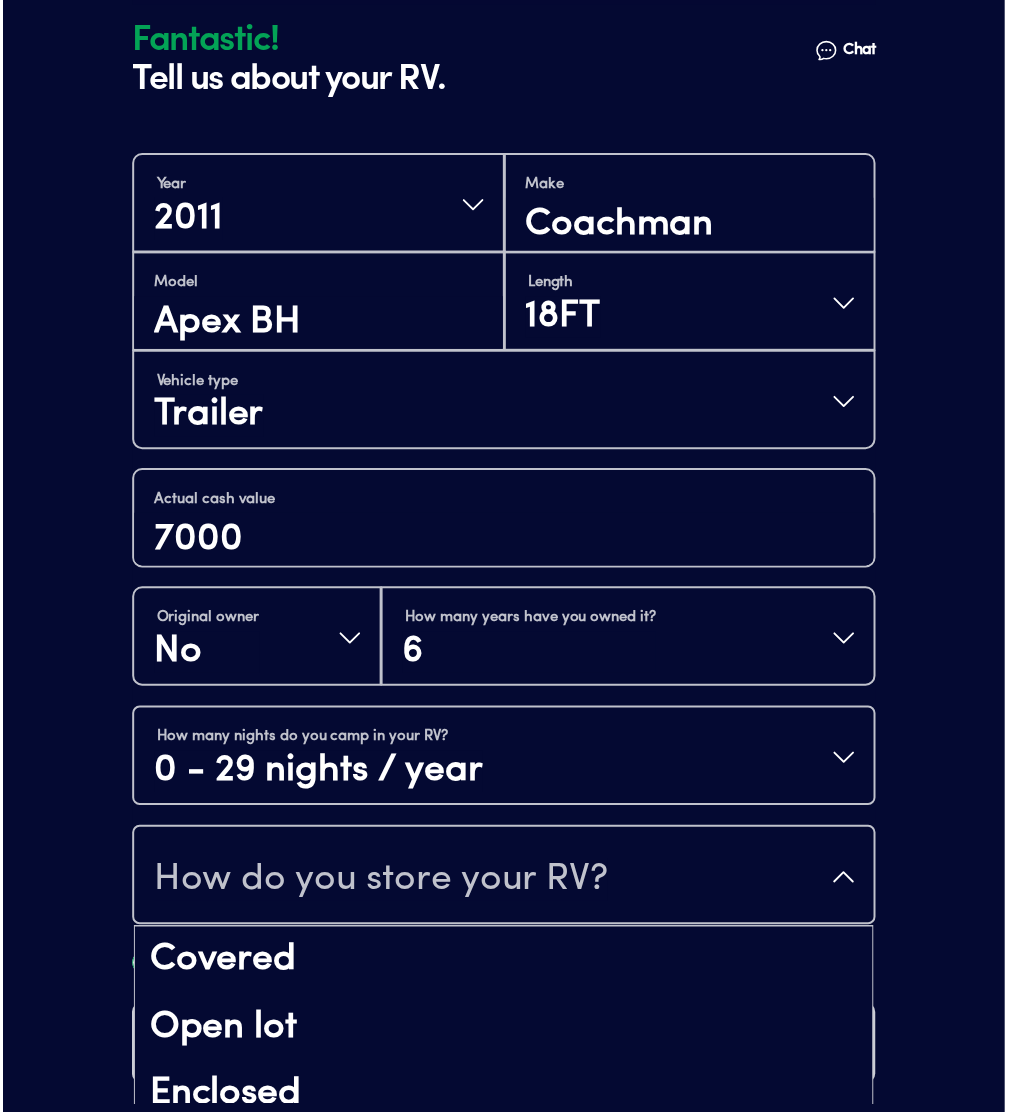 scroll, scrollTop: 556, scrollLeft: 0, axis: vertical 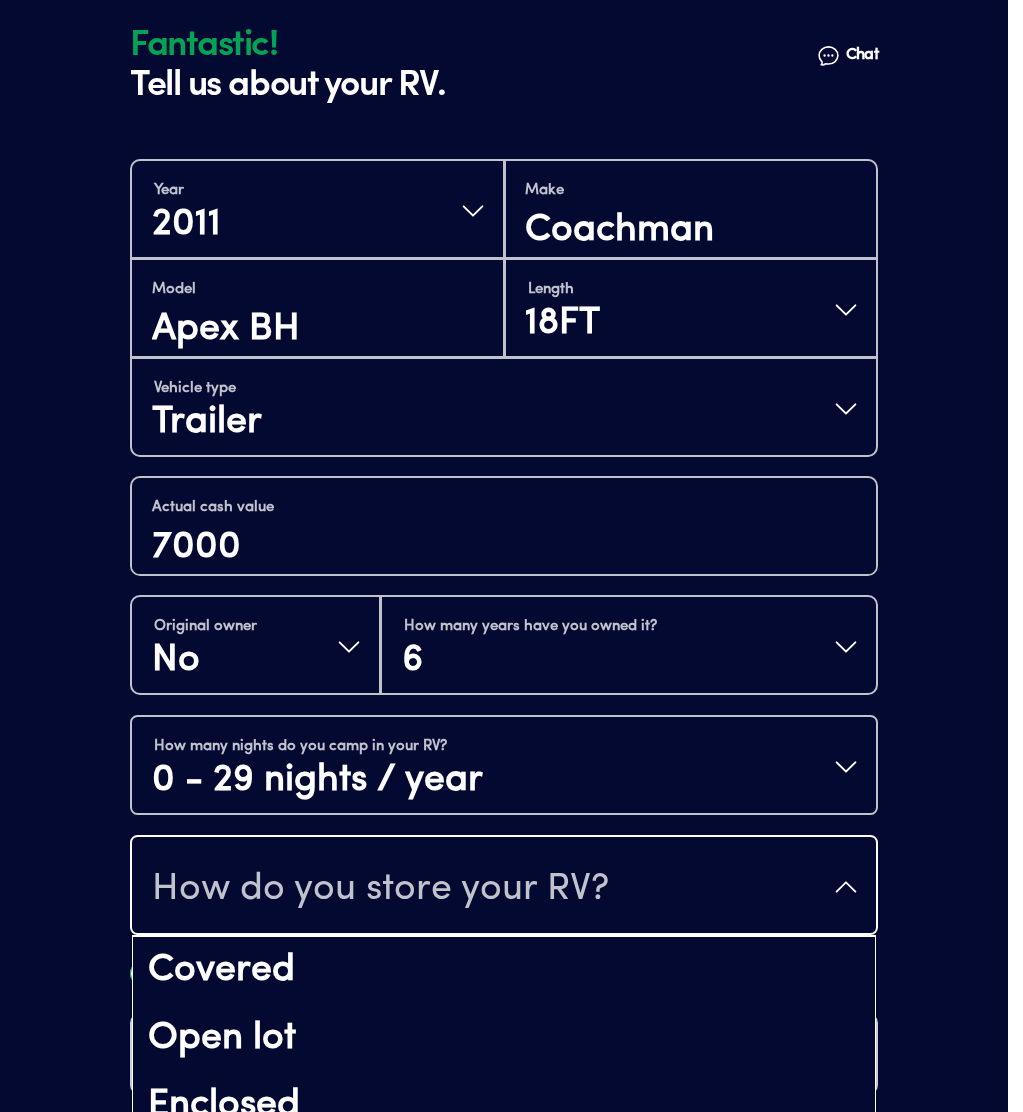 drag, startPoint x: 1019, startPoint y: 531, endPoint x: 1007, endPoint y: 663, distance: 132.54433 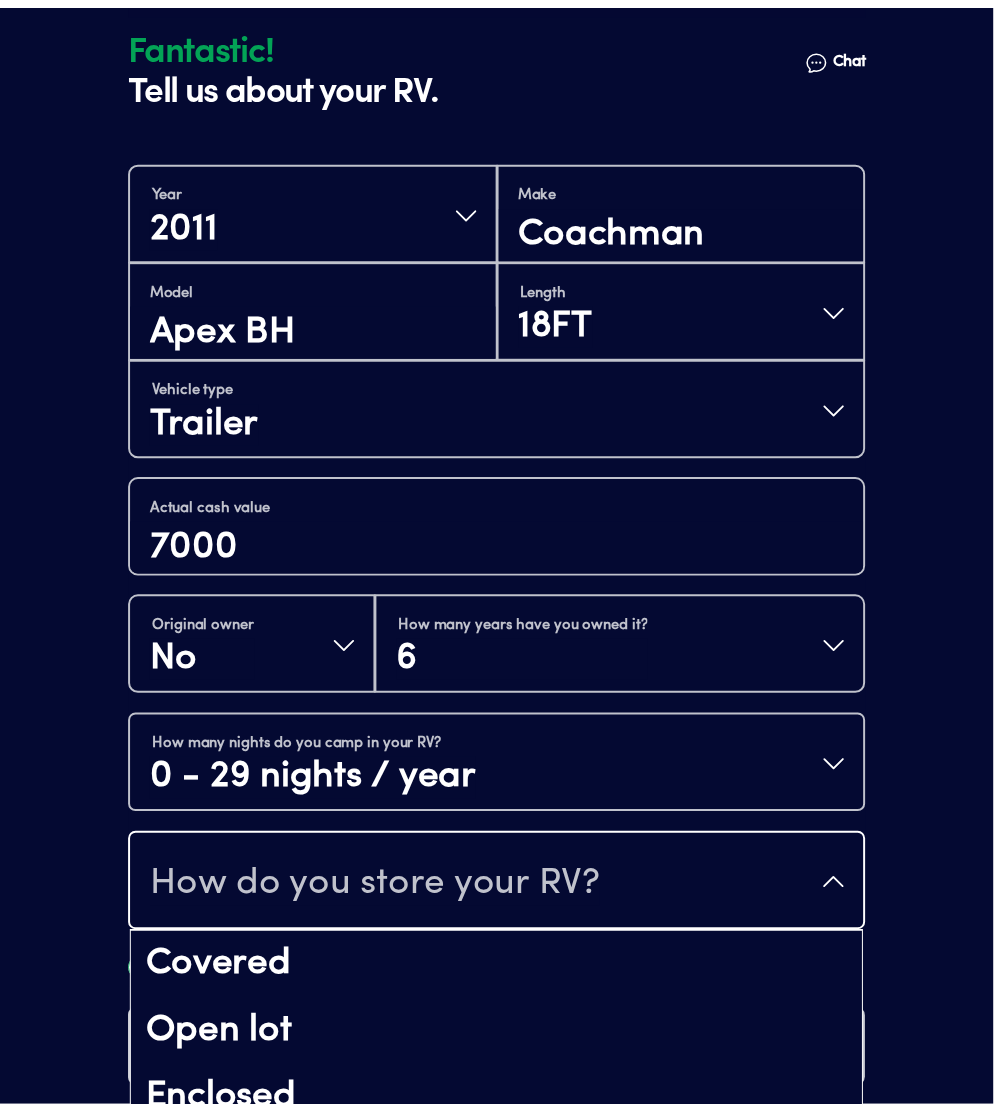 scroll, scrollTop: 0, scrollLeft: 0, axis: both 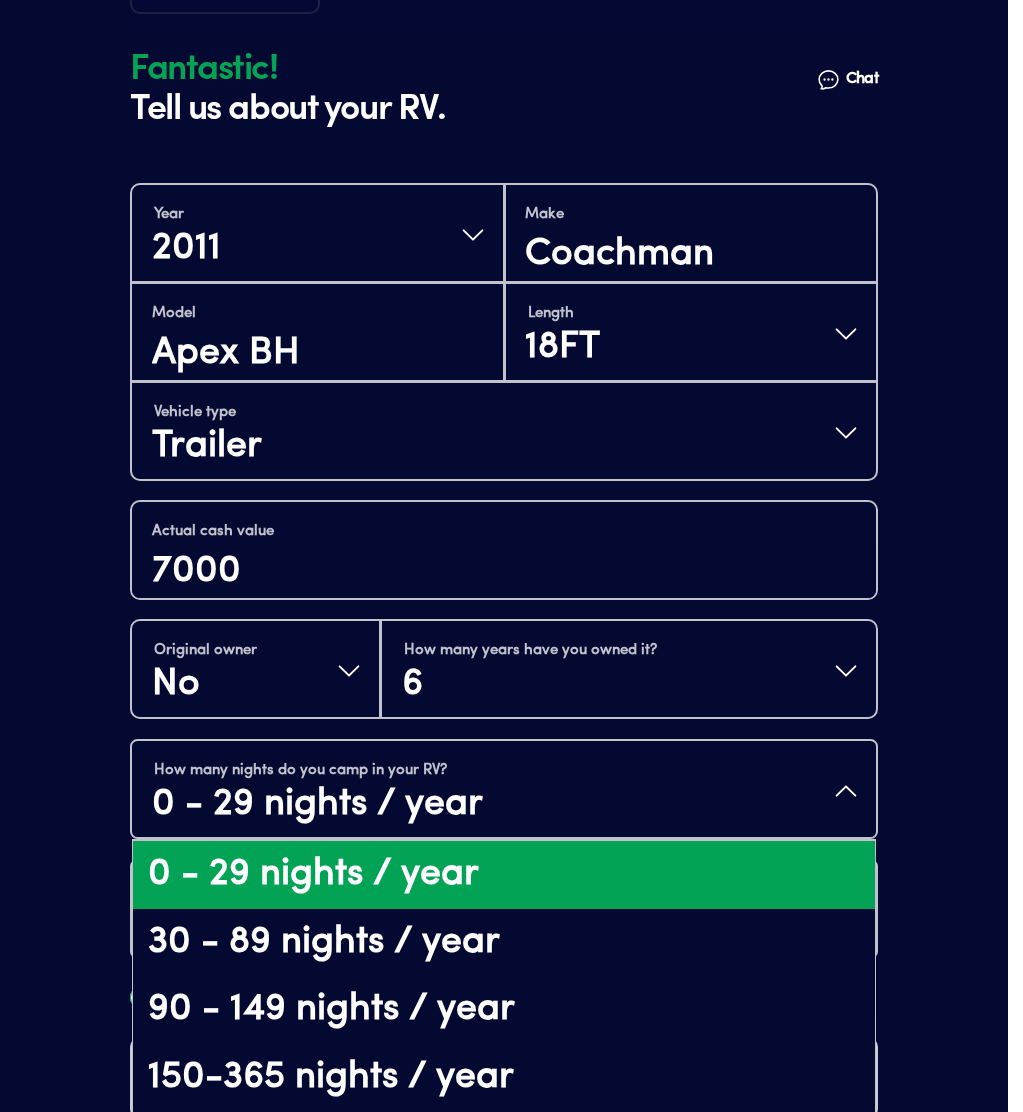 click on "How many nights do you camp in your RV? 0 - 29 nights / year" at bounding box center (504, 791) 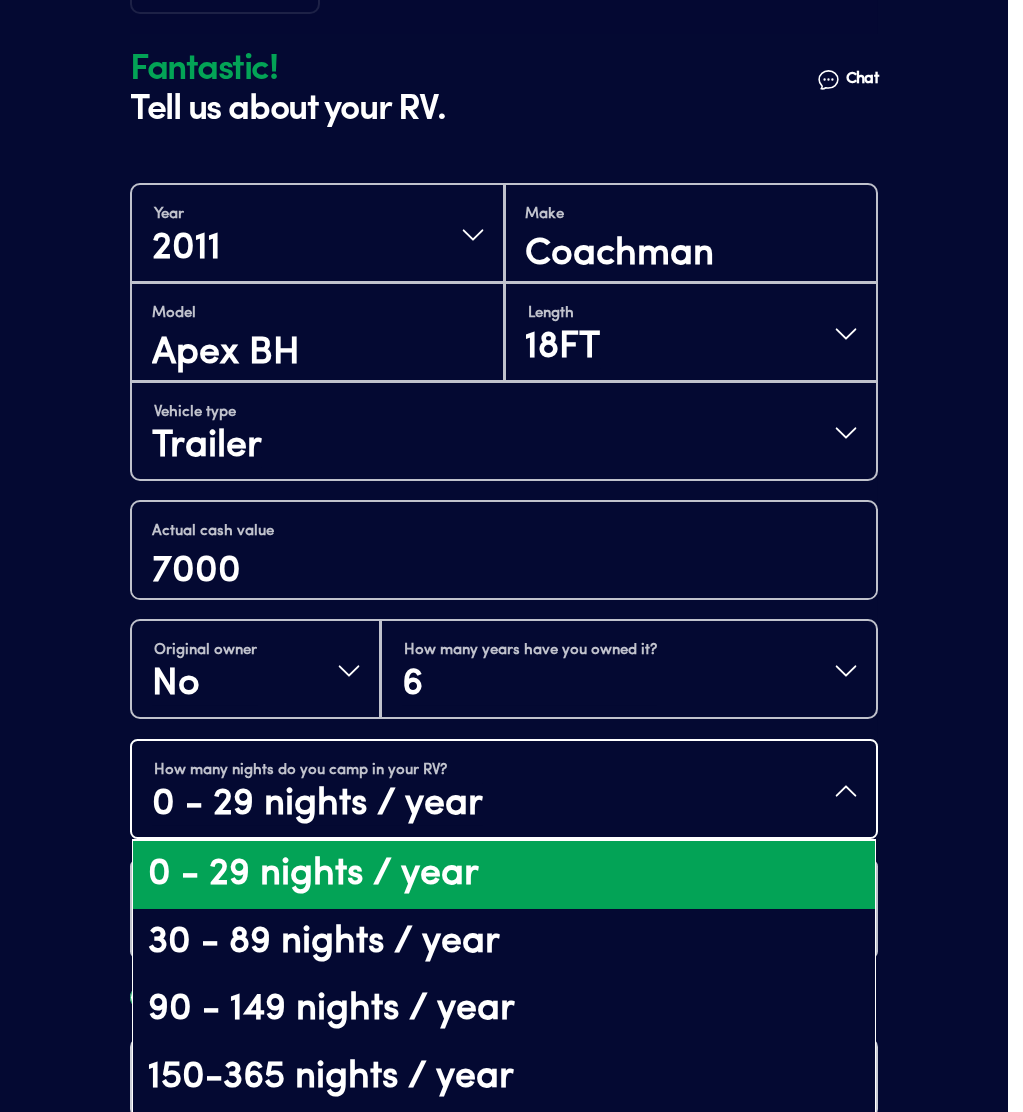click on "Fantastic! Tell us about your RV. Talk to a human Chat 1 2 3 4+ Edit How many RVs or Trailers do you want to cover? Fantastic! Tell us about your RV. Talk to a human Chat Year [DATE] Make Coachman Model Apex BH Length 18FT Vehicle type Trailer Actual cash value 7000 Original owner No How many years have you owned it? 6 How many nights do you camp in your RV? 0 - 29 nights / year 0 - 29 nights / year 30 - 89 nights / year 90 - 149 nights / year 150-365 nights / year It's your primary residence How do you store your RV? Yes No Does this RV have a salvage title? Please fill out all fields" at bounding box center (504, 296) 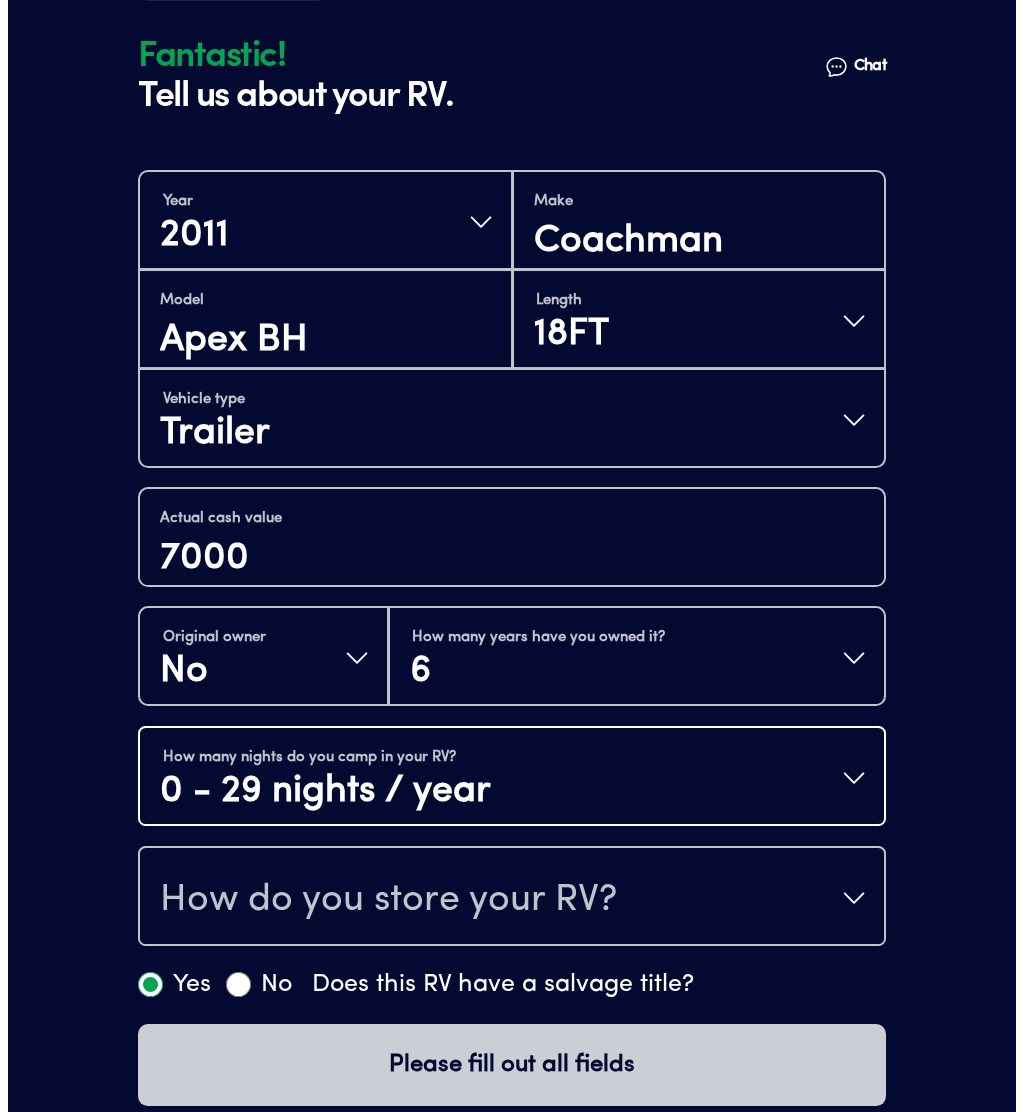 scroll, scrollTop: 592, scrollLeft: 0, axis: vertical 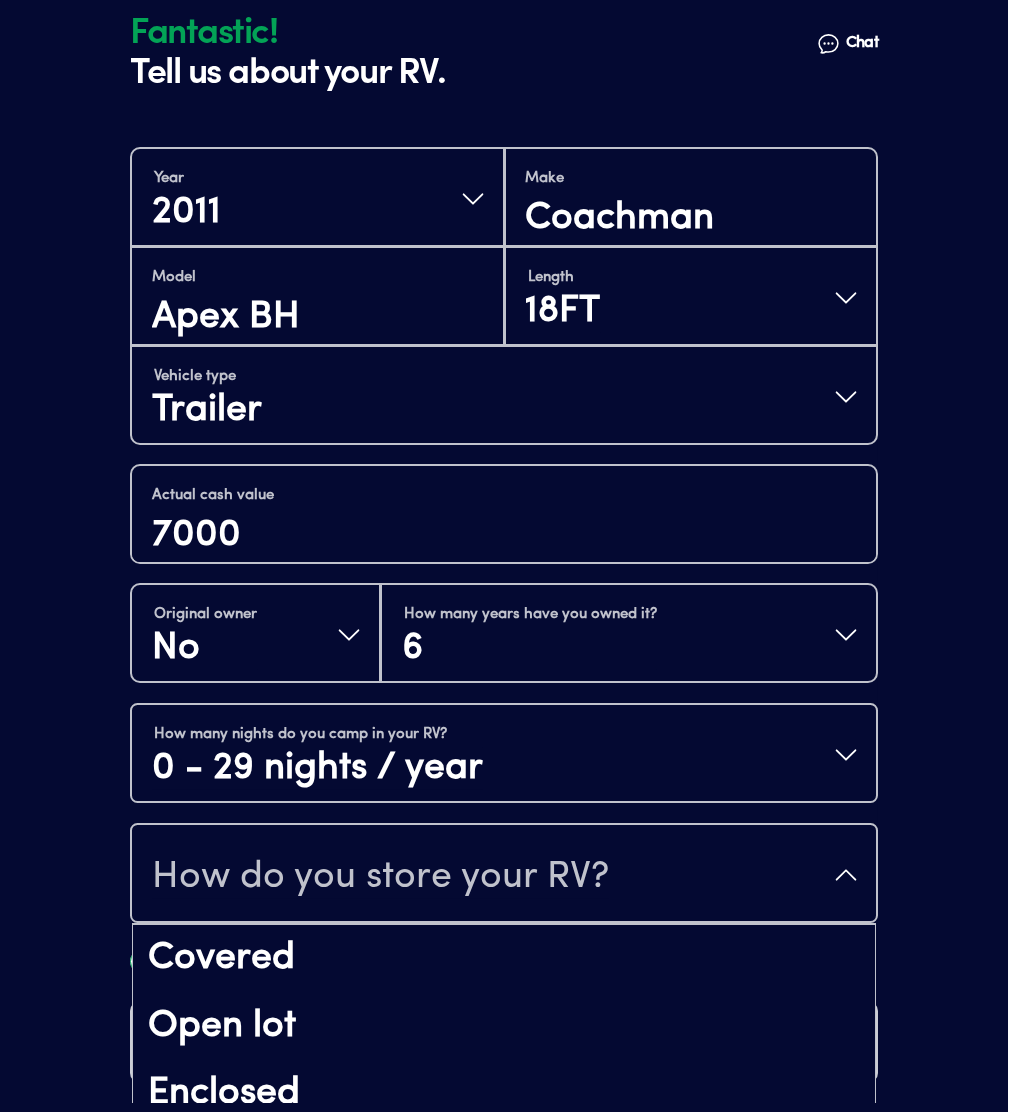 click on "How do you store your RV?" at bounding box center (504, 875) 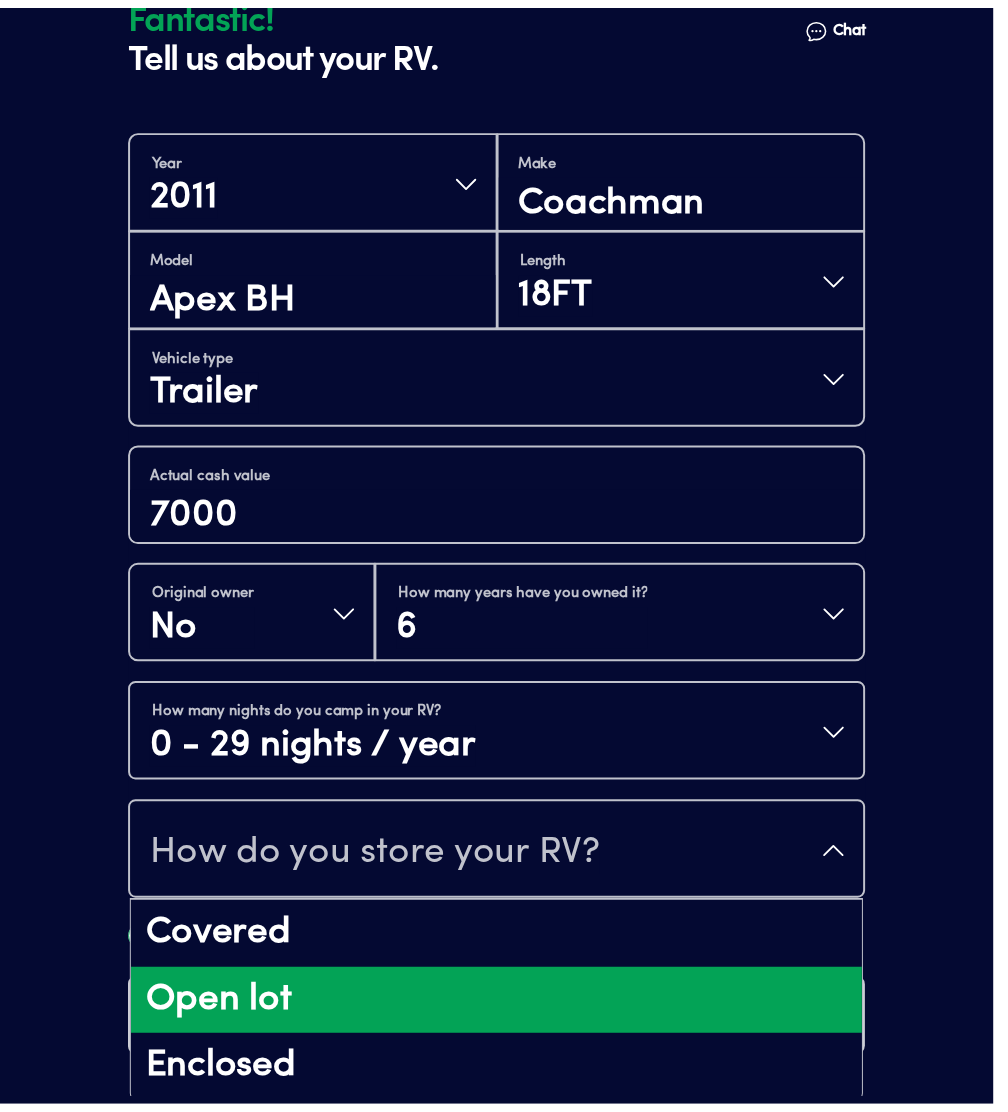 scroll, scrollTop: 24, scrollLeft: 0, axis: vertical 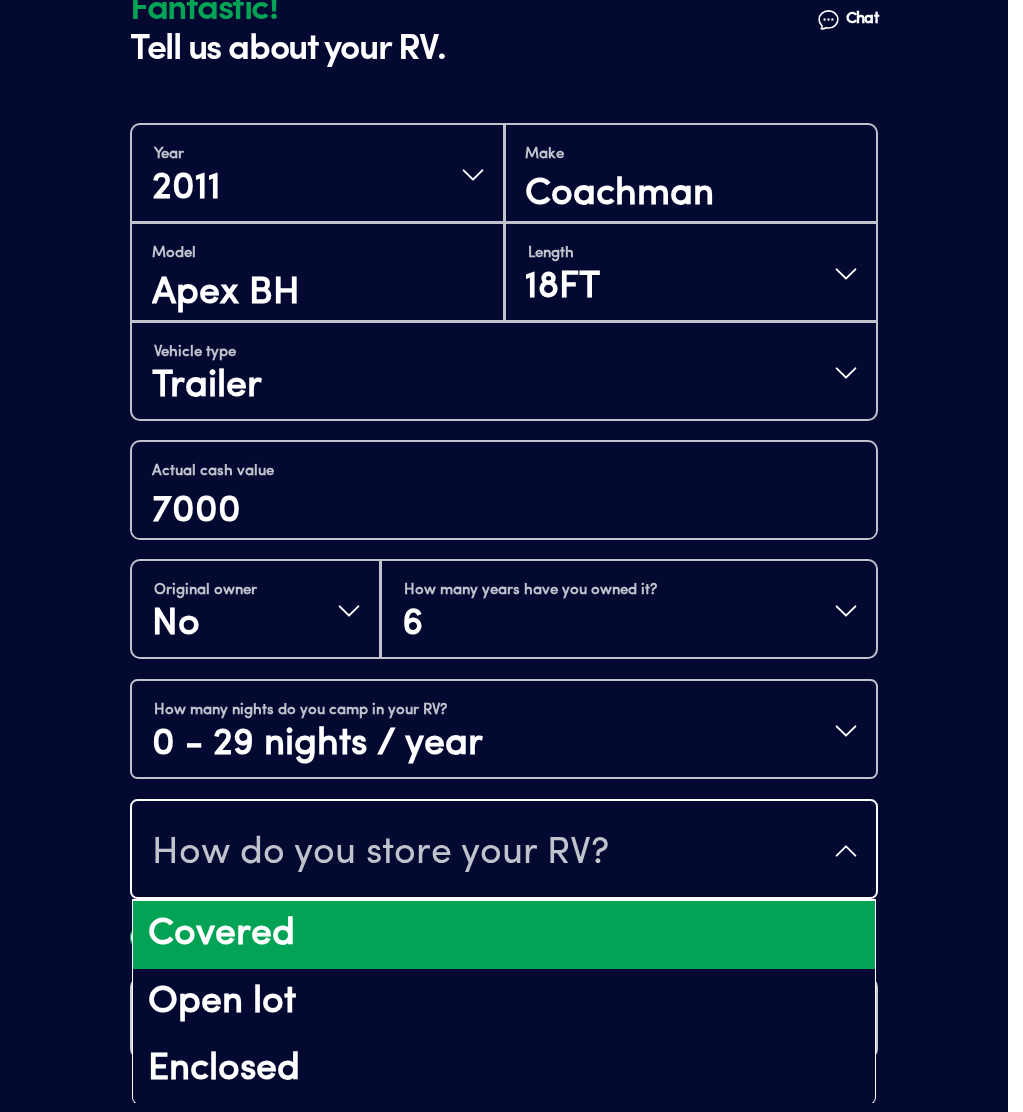 click on "Covered" at bounding box center [504, 935] 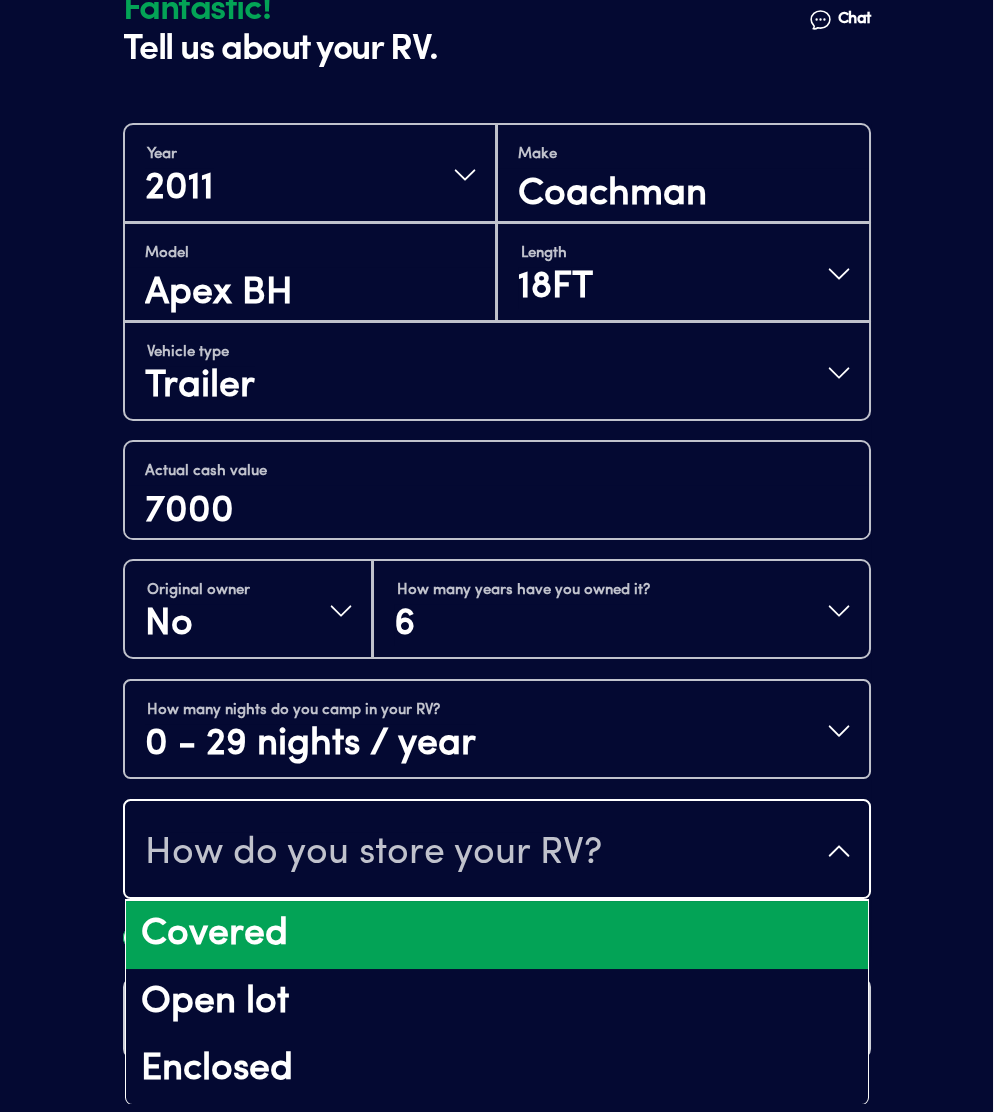 scroll, scrollTop: 0, scrollLeft: 0, axis: both 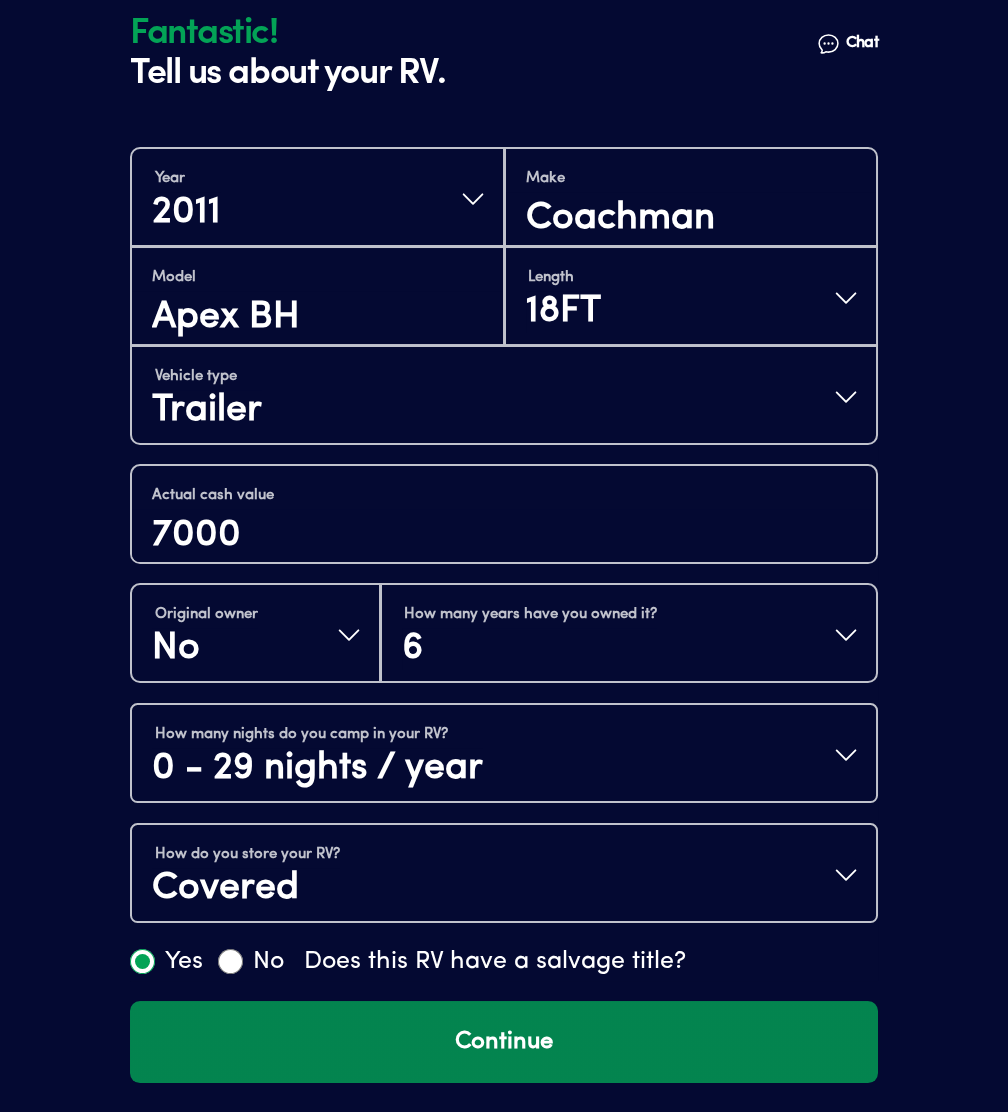 click on "Continue" at bounding box center (504, 1042) 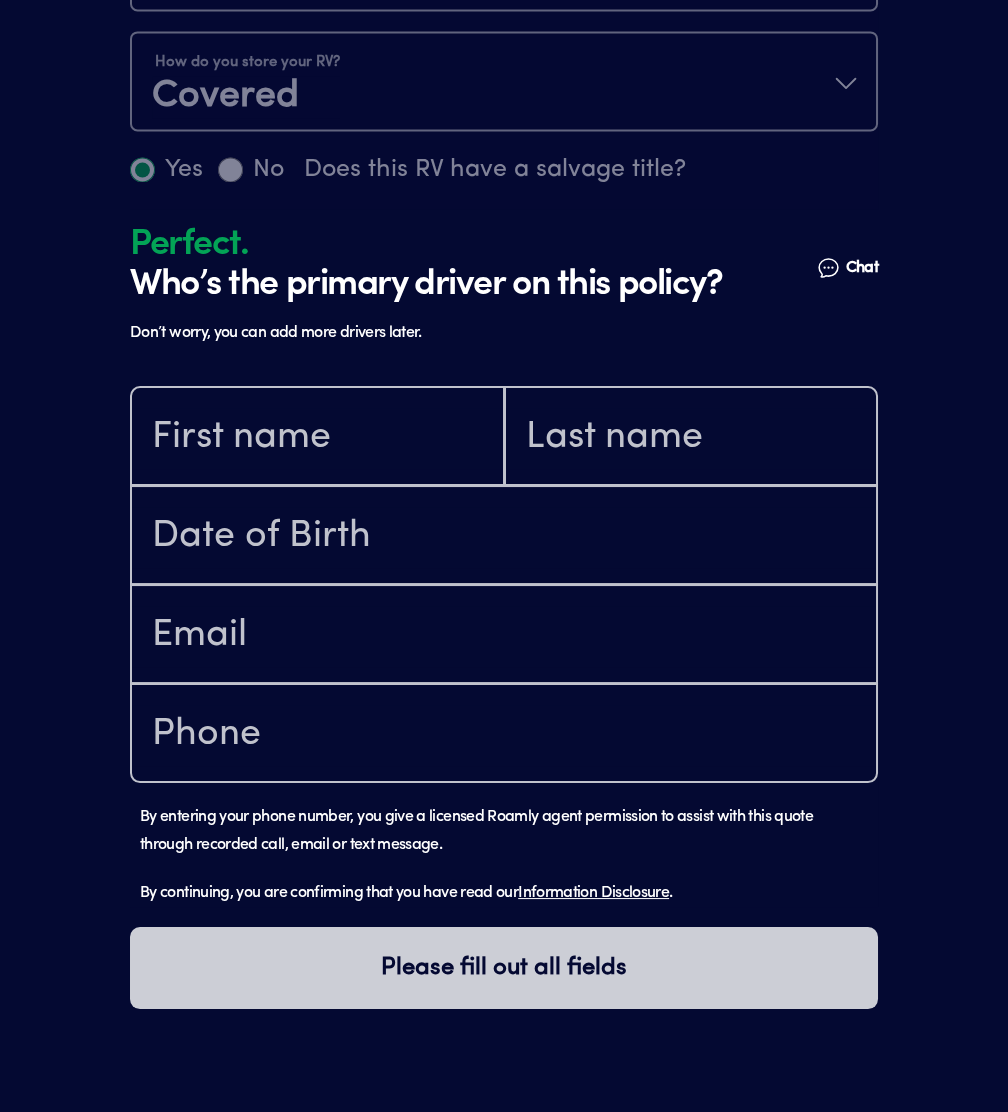 scroll, scrollTop: 1436, scrollLeft: 0, axis: vertical 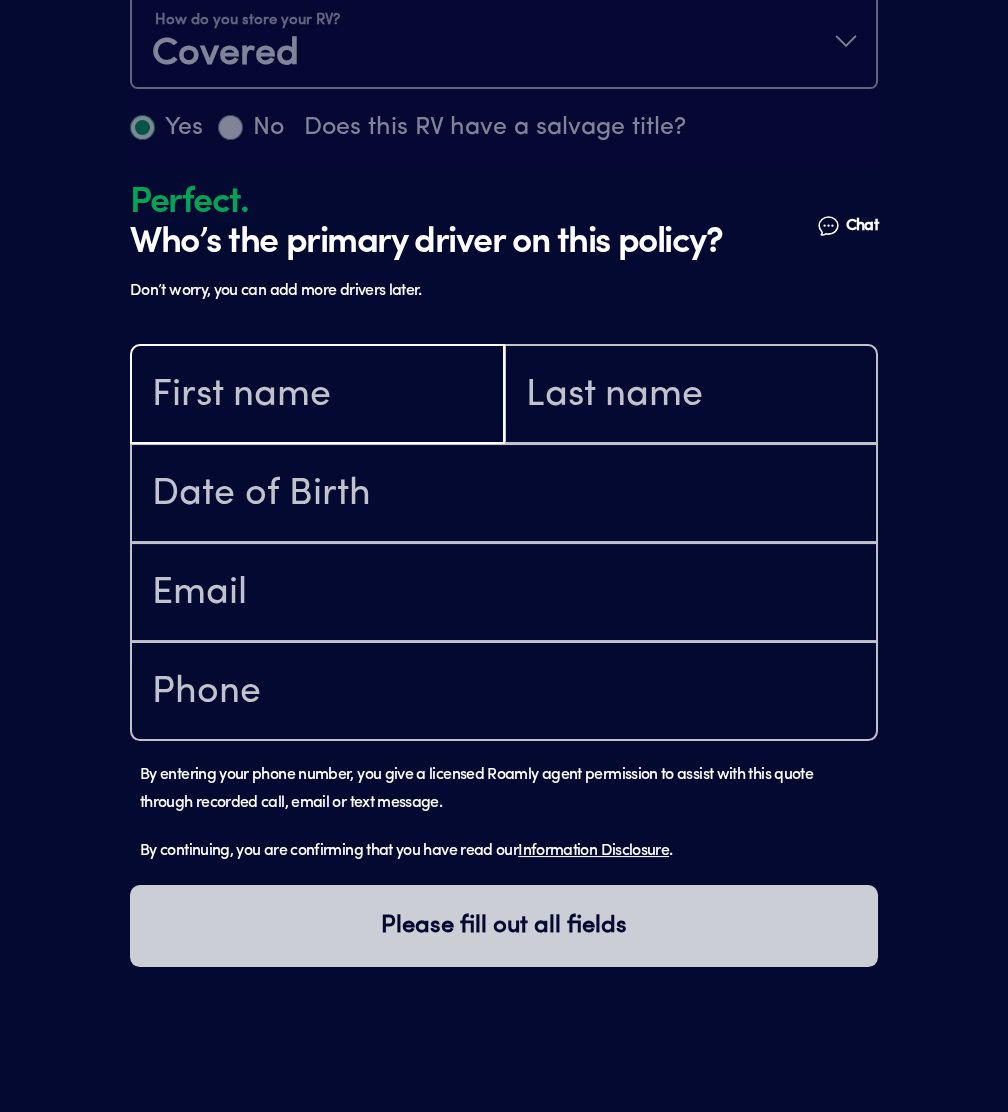 click at bounding box center (317, 396) 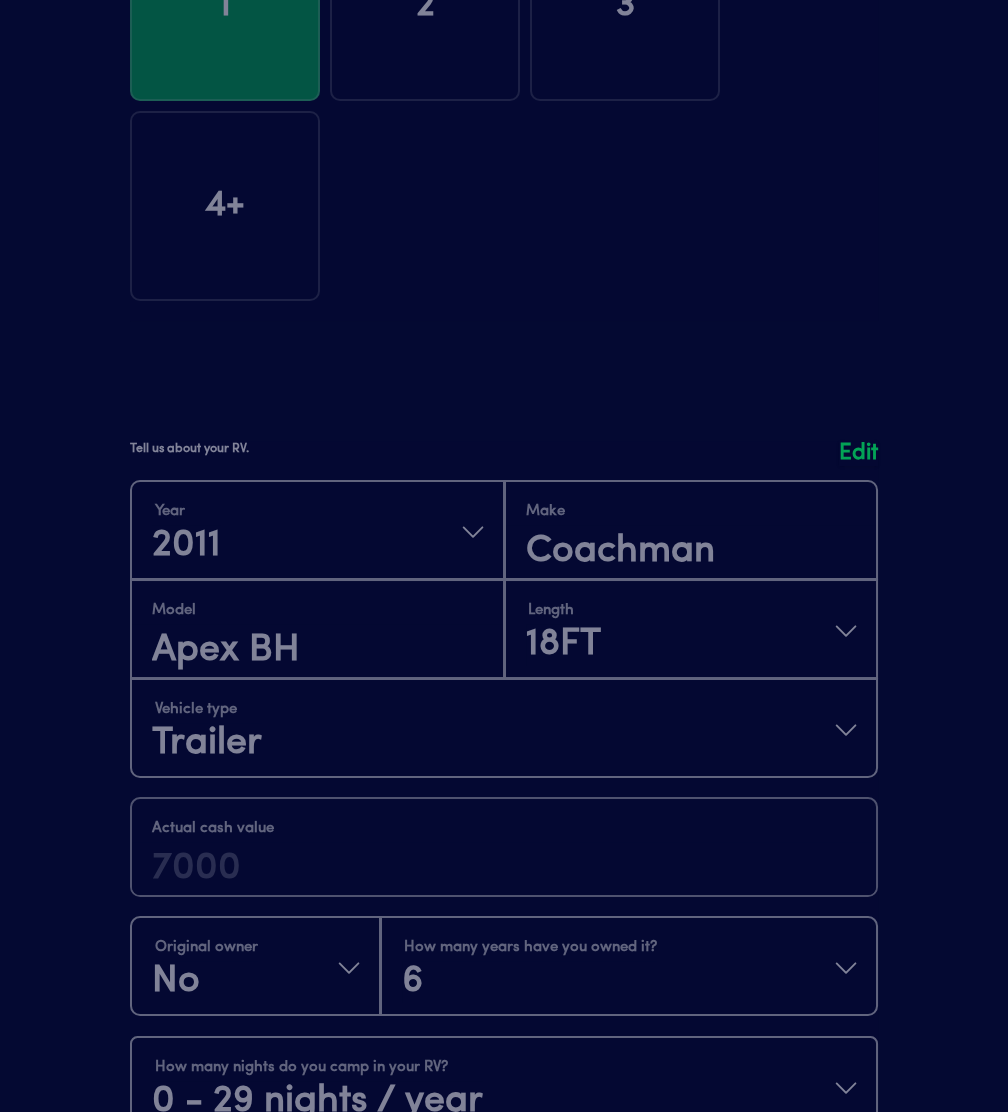 scroll, scrollTop: 0, scrollLeft: 0, axis: both 